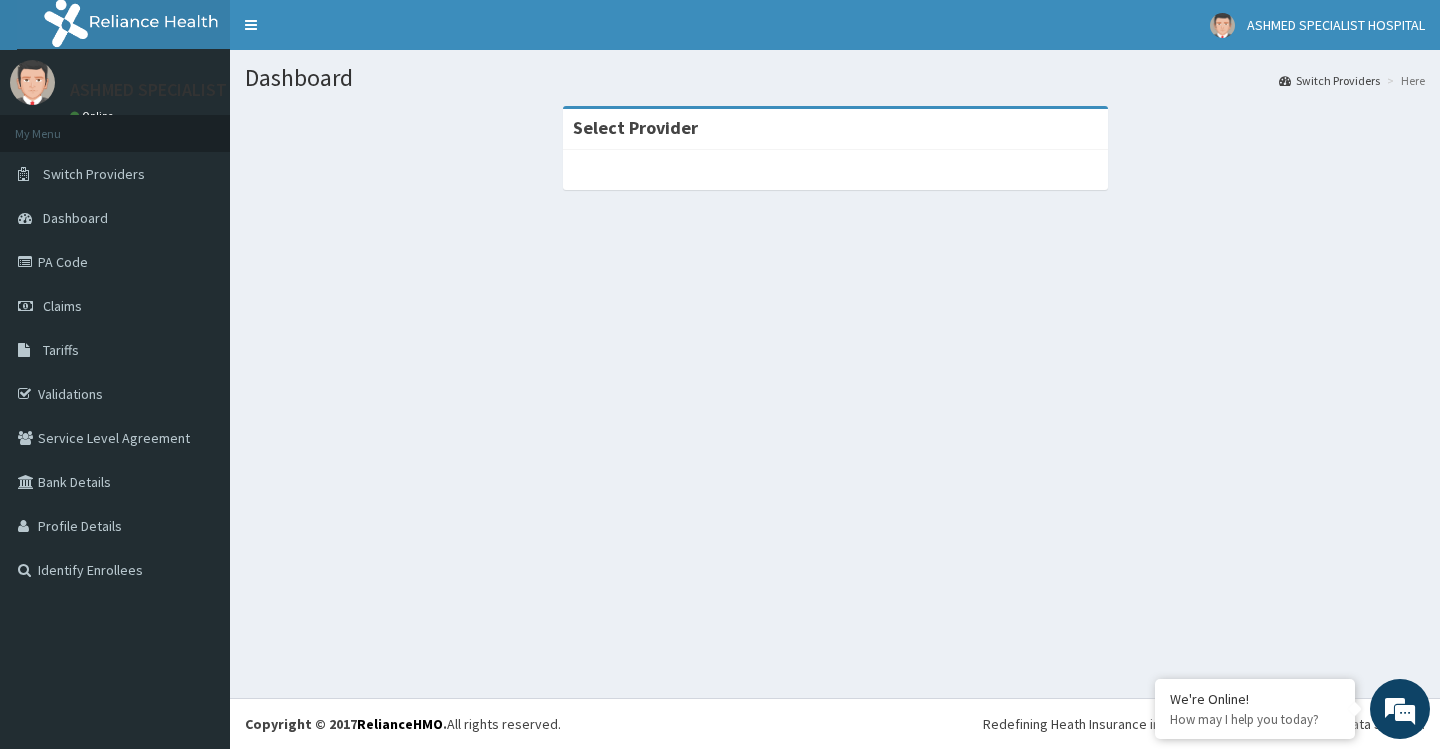 scroll, scrollTop: 0, scrollLeft: 0, axis: both 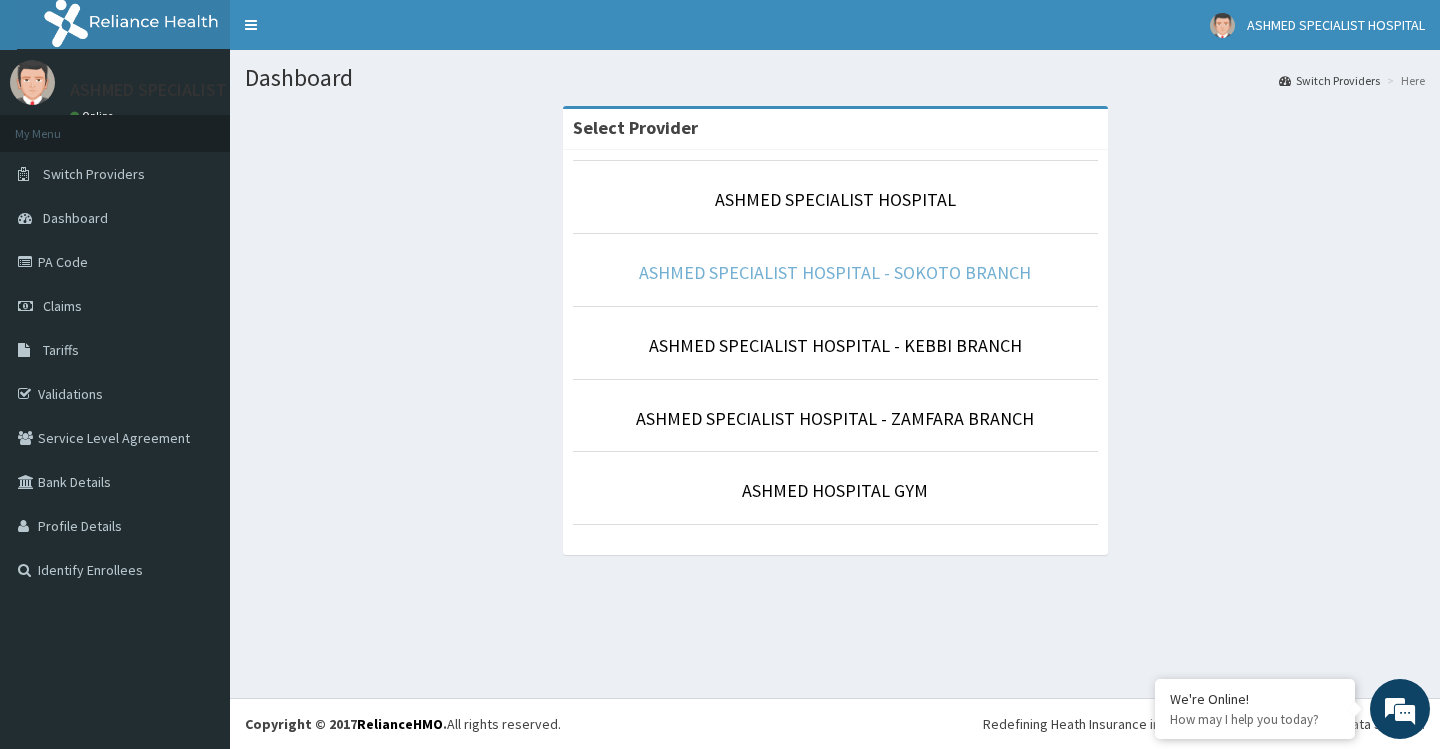 click on "ASHMED SPECIALIST HOSPITAL - SOKOTO BRANCH" at bounding box center (835, 272) 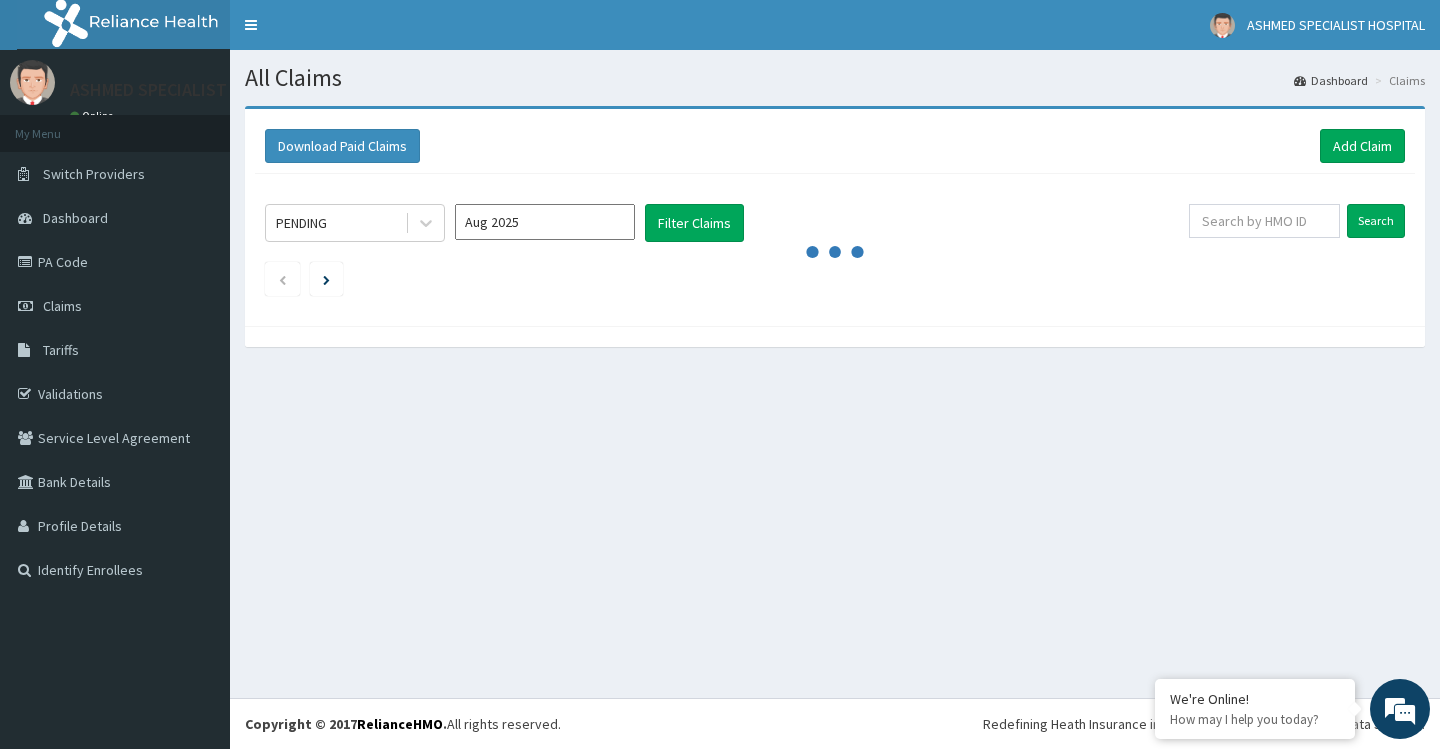 click on "Aug 2025" at bounding box center (545, 222) 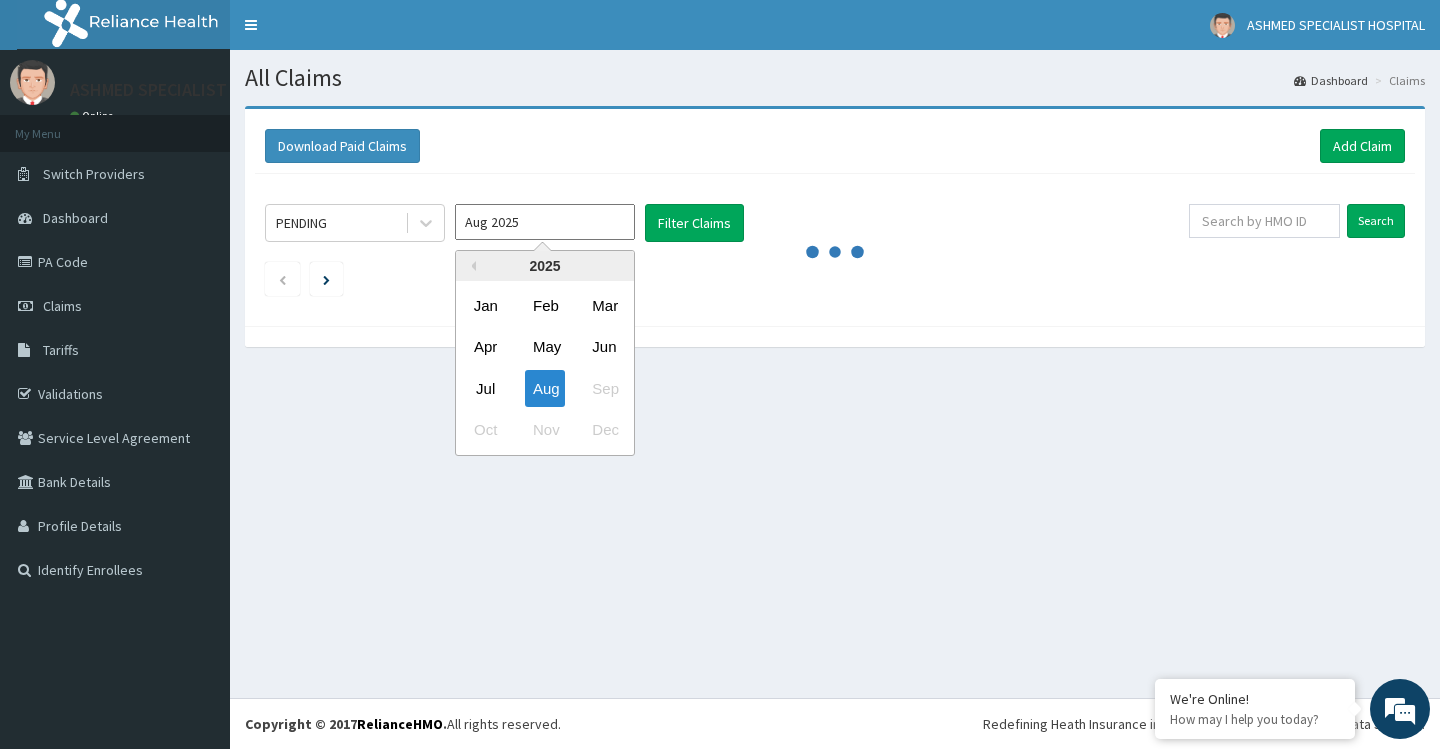 scroll, scrollTop: 0, scrollLeft: 0, axis: both 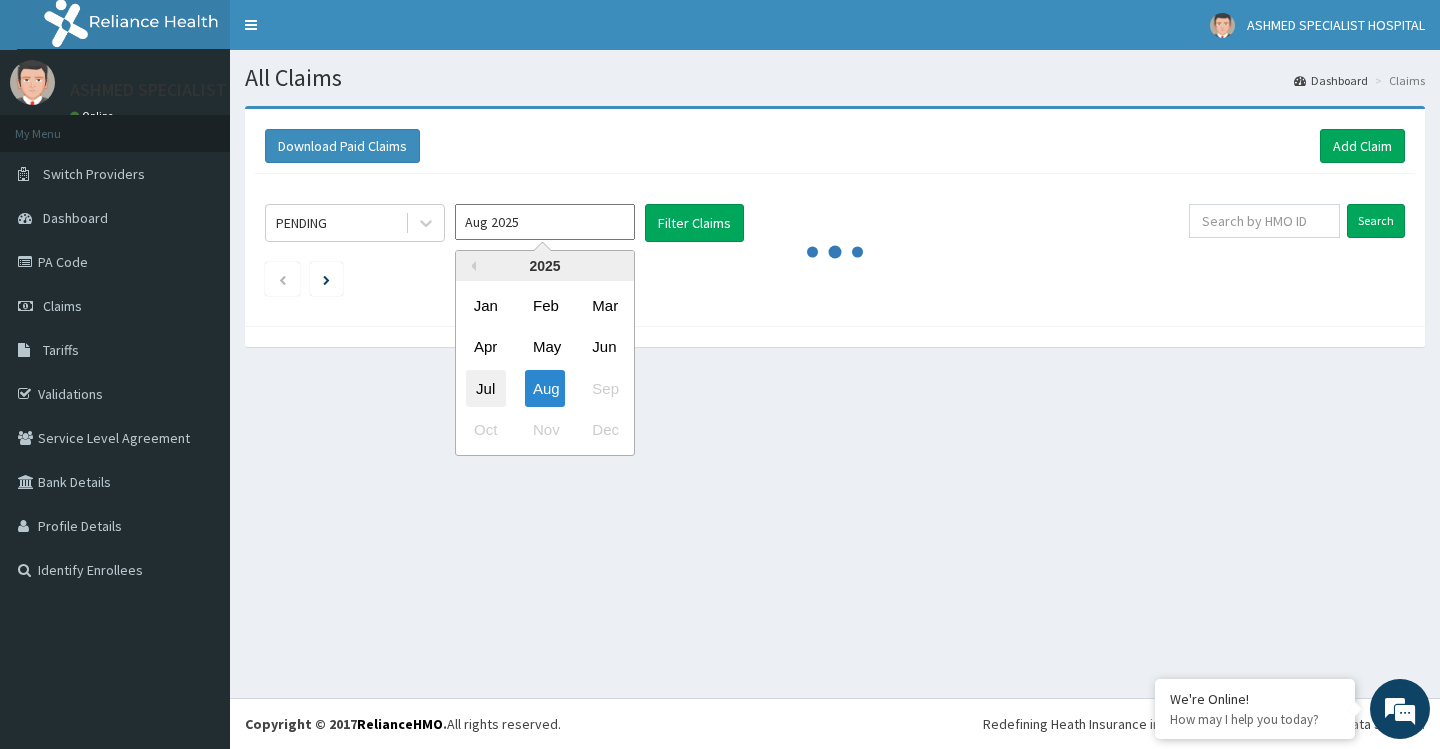 click on "Jul" at bounding box center [486, 388] 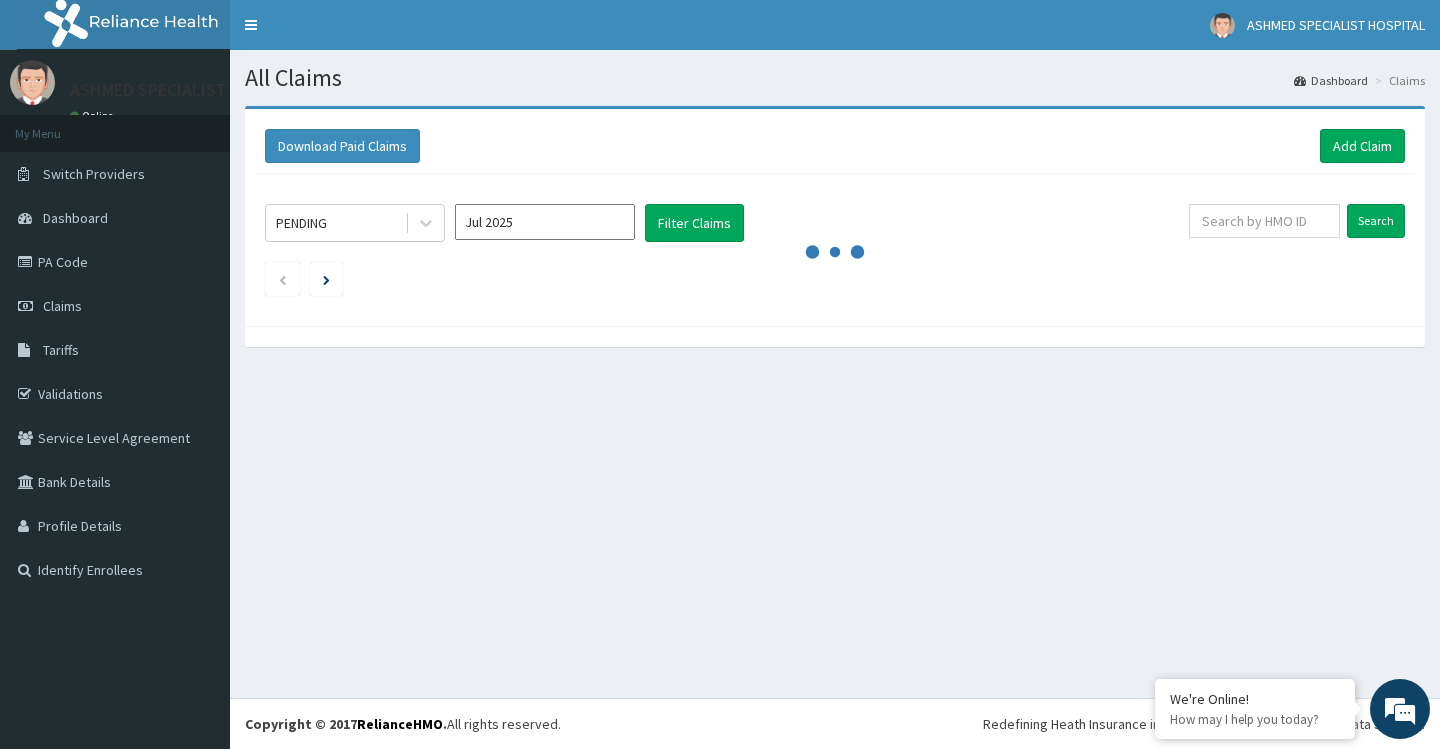 type on "Jul 2025" 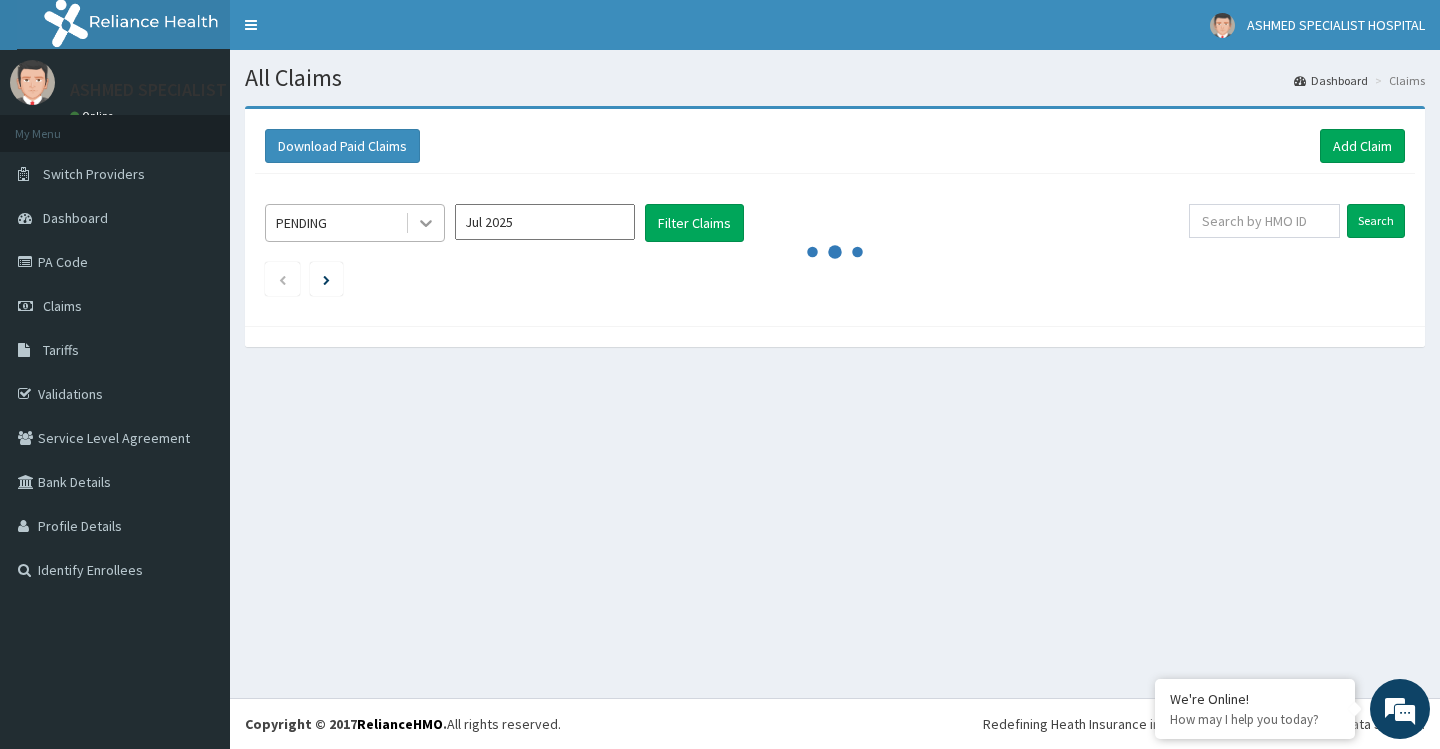 click 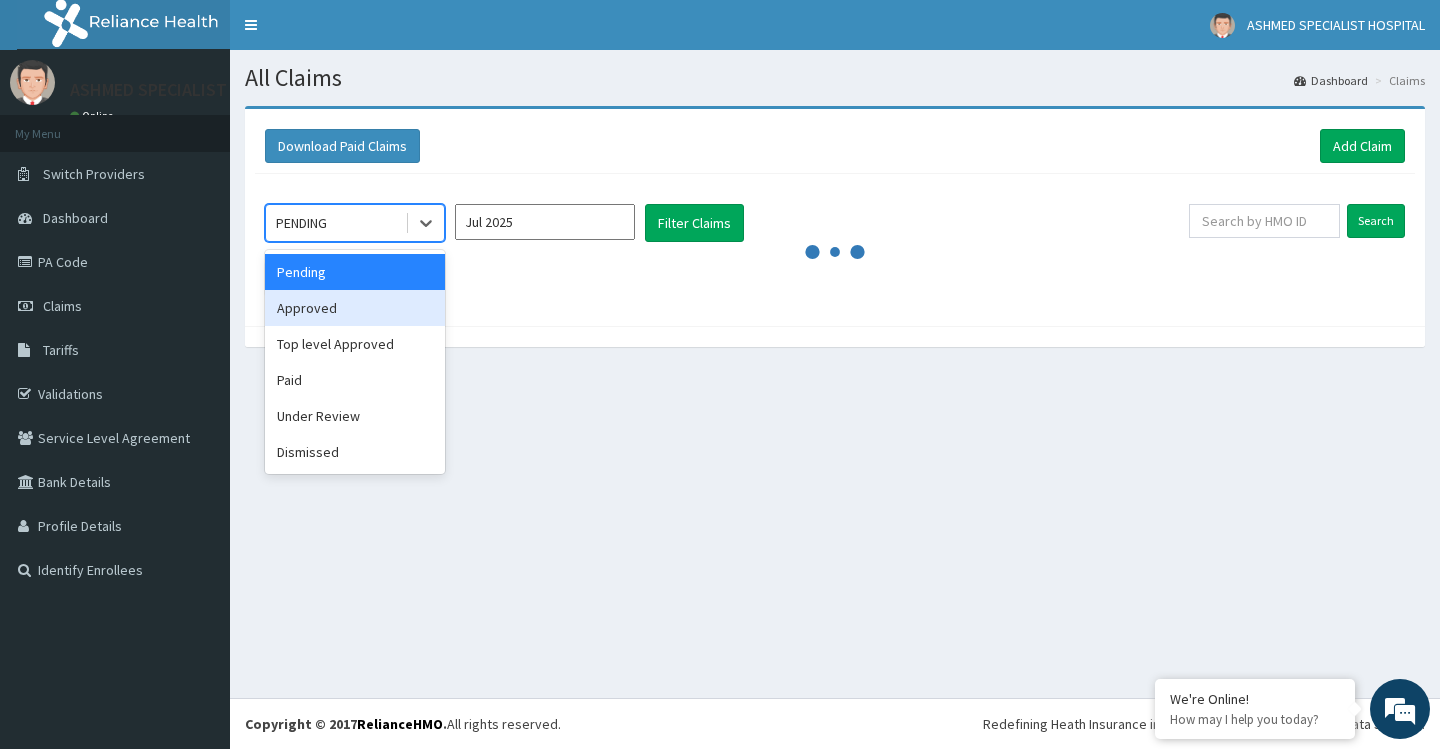 click on "Approved" at bounding box center (355, 308) 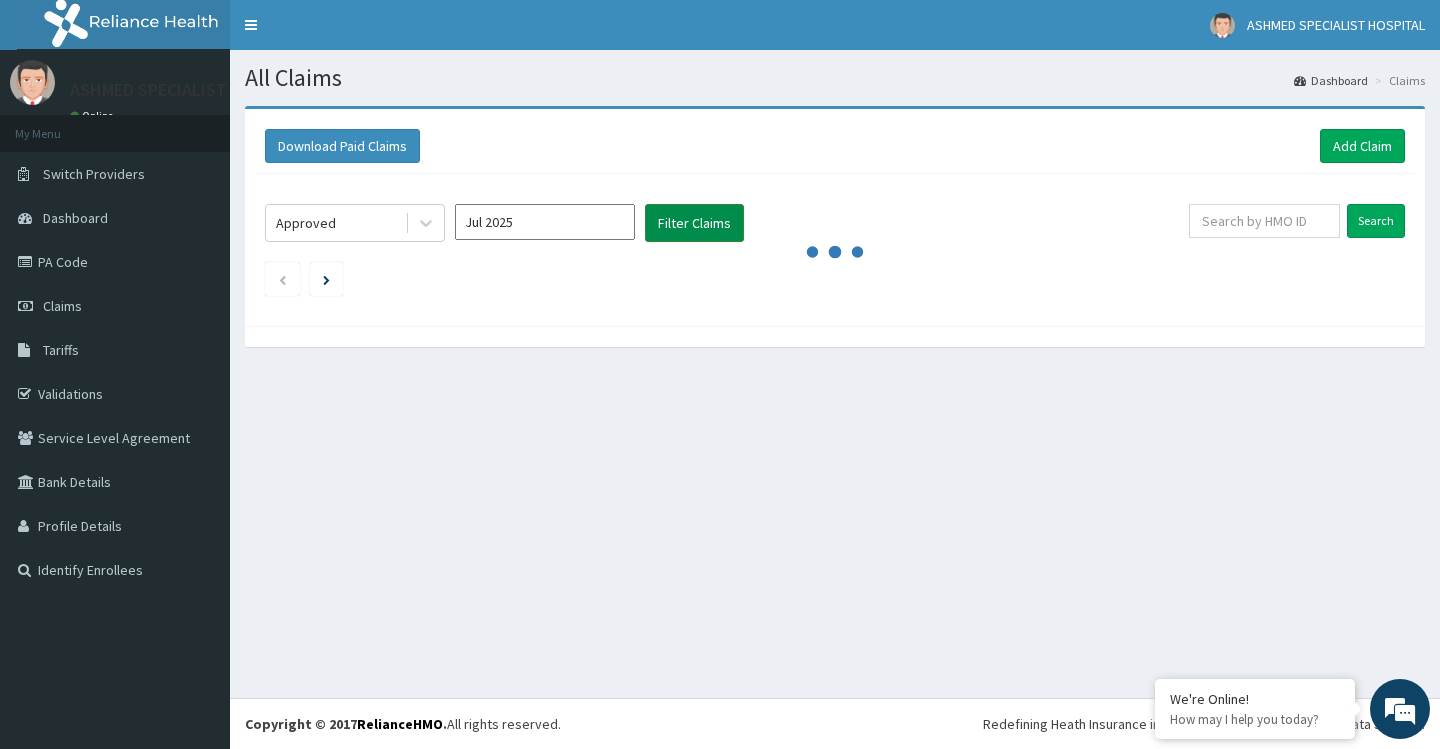 click on "Filter Claims" at bounding box center (694, 223) 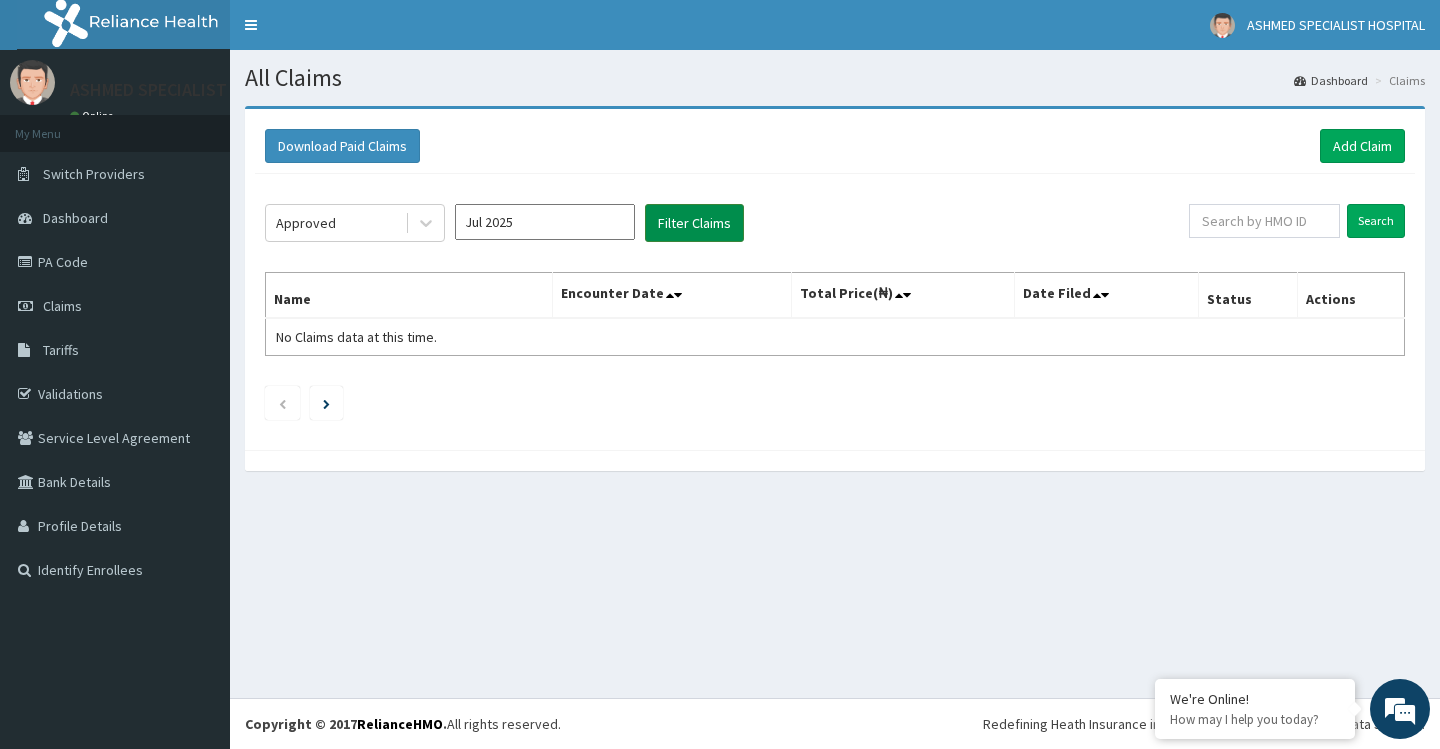 click on "Filter Claims" at bounding box center [694, 223] 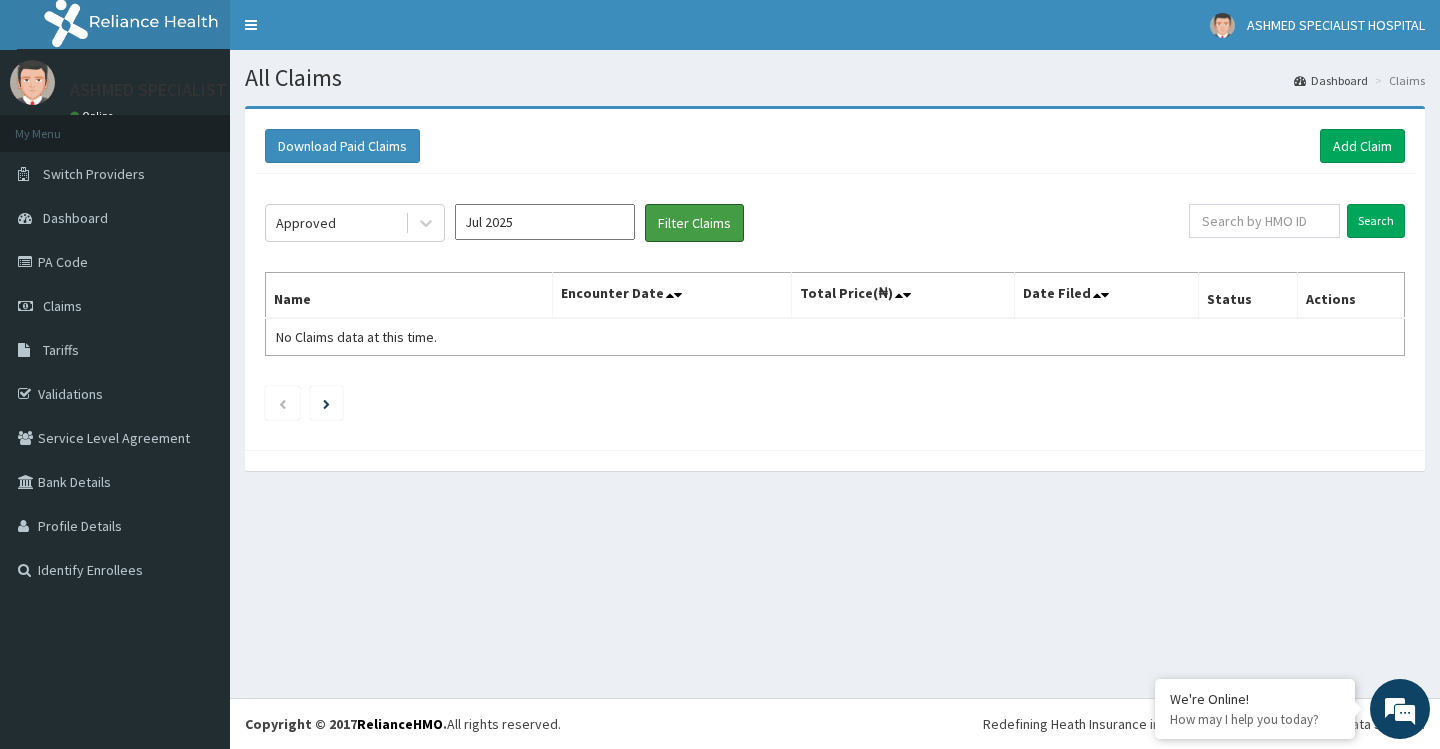 scroll, scrollTop: 0, scrollLeft: 0, axis: both 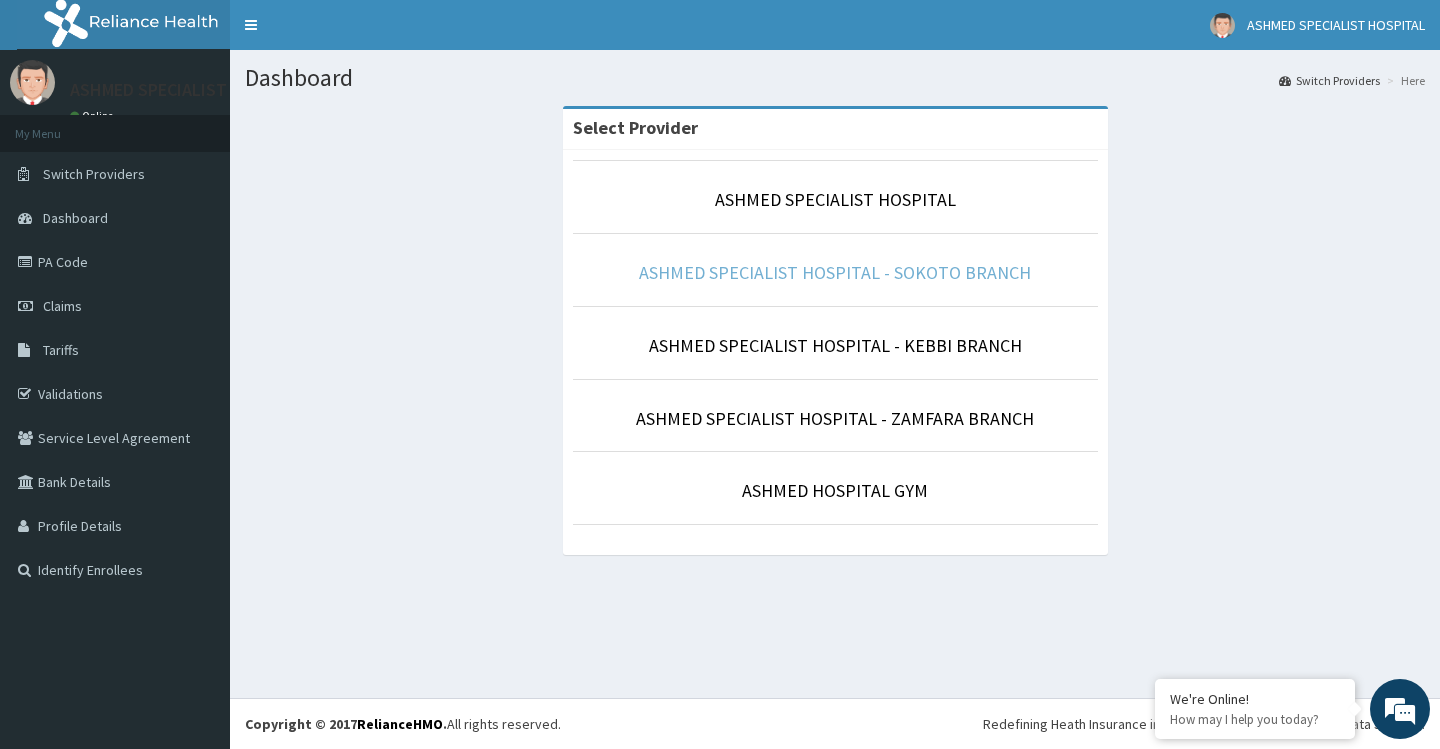 click on "ASHMED SPECIALIST HOSPITAL - SOKOTO BRANCH" at bounding box center [835, 272] 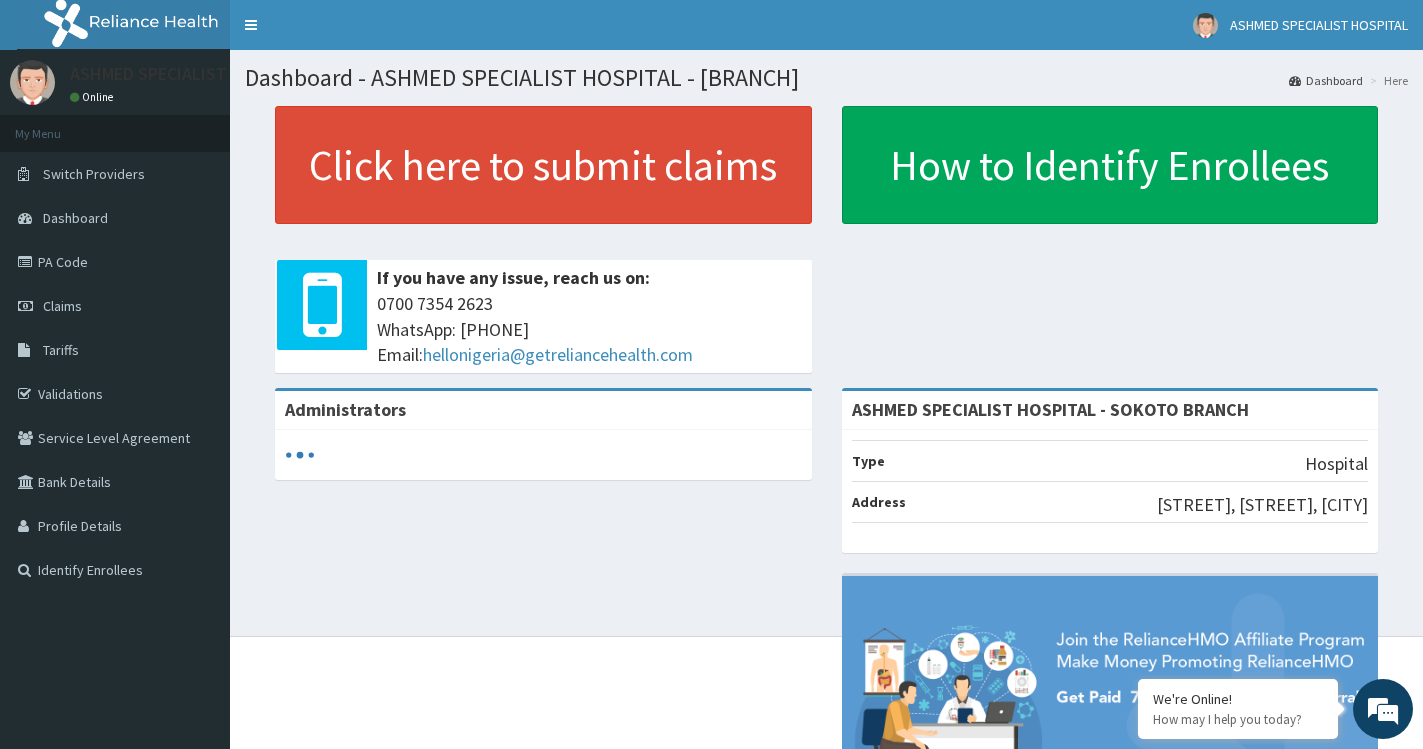 scroll, scrollTop: 0, scrollLeft: 0, axis: both 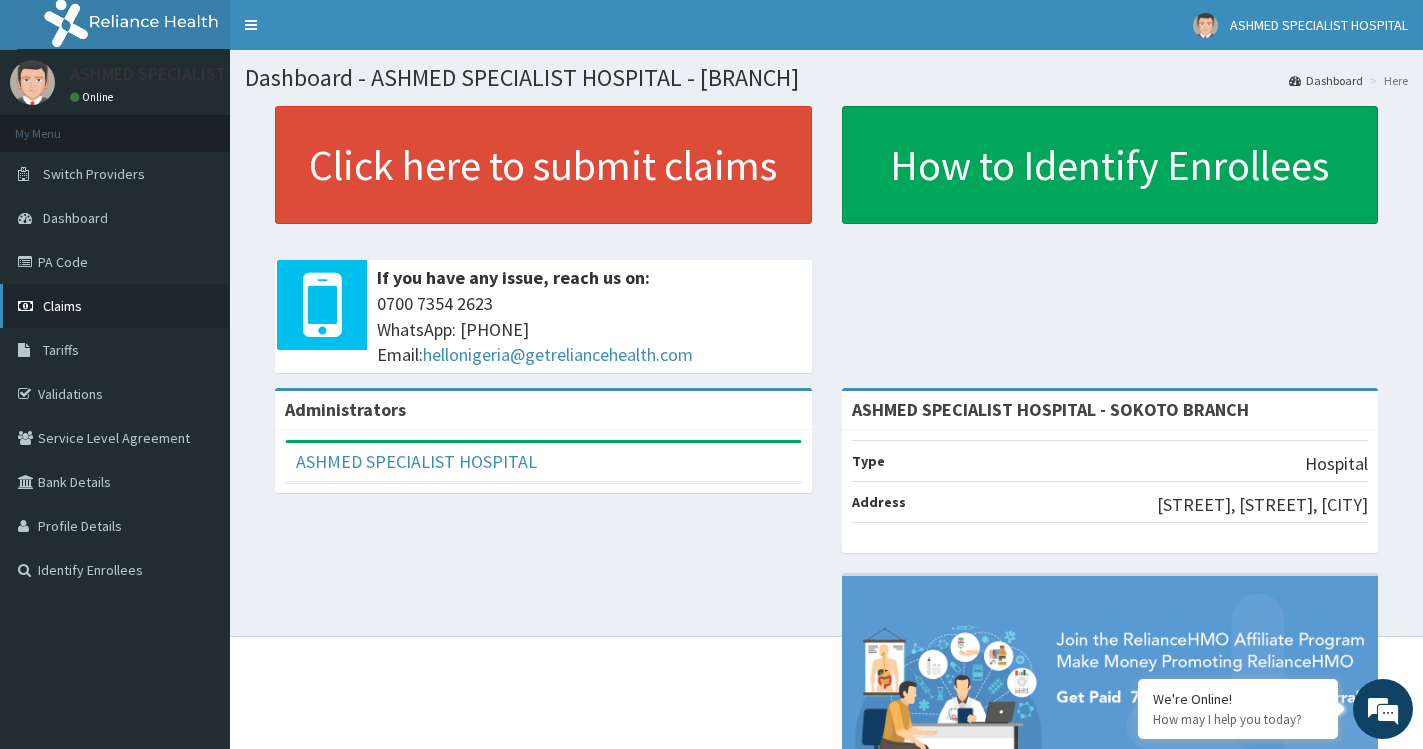 click on "Claims" at bounding box center (62, 306) 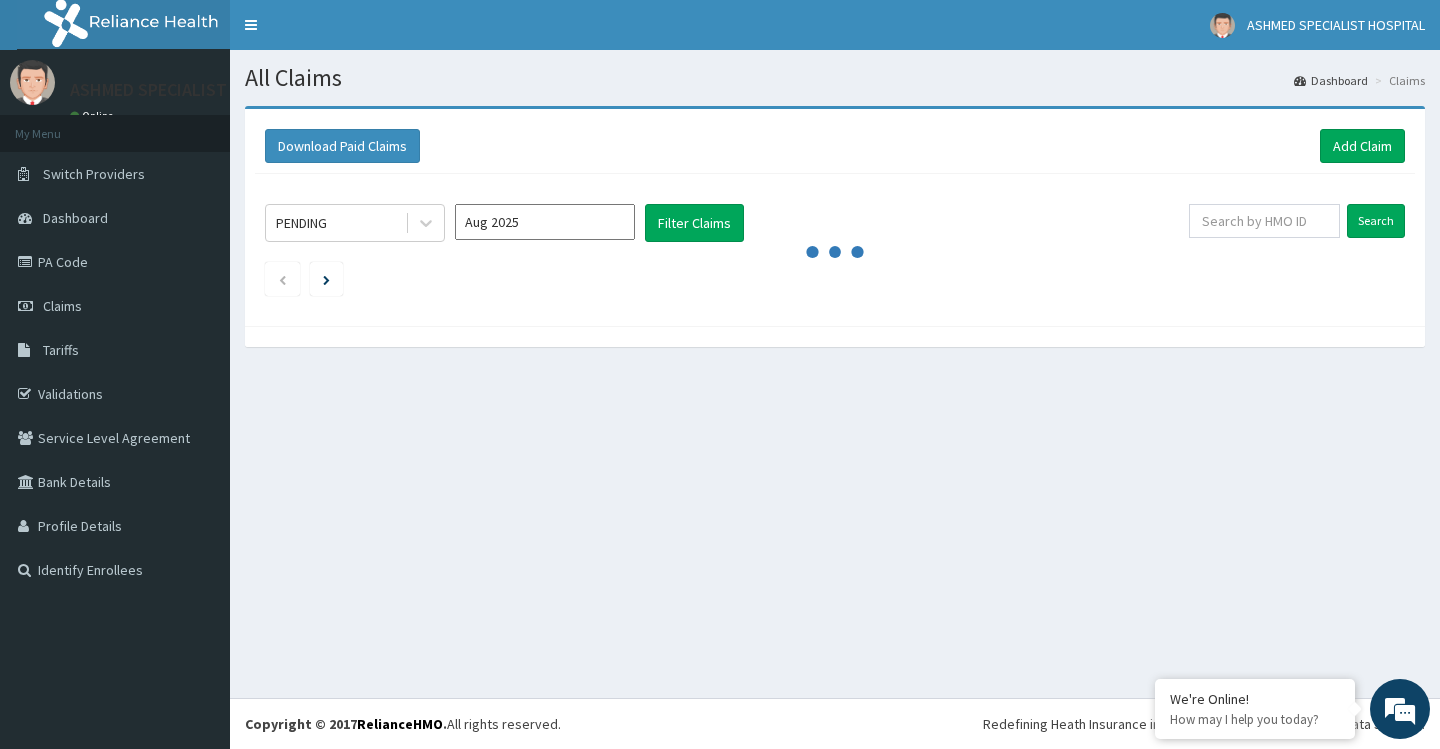 scroll, scrollTop: 0, scrollLeft: 0, axis: both 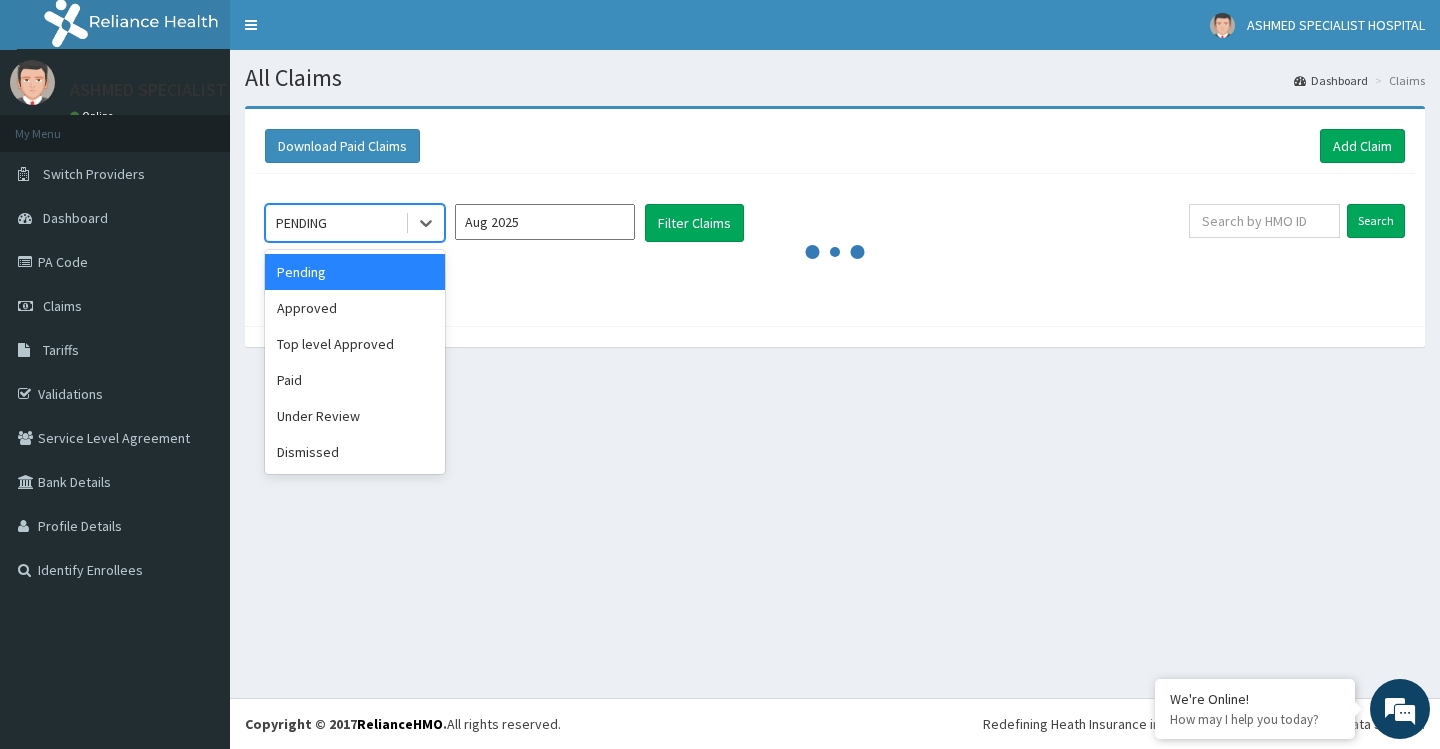 click at bounding box center (424, 223) 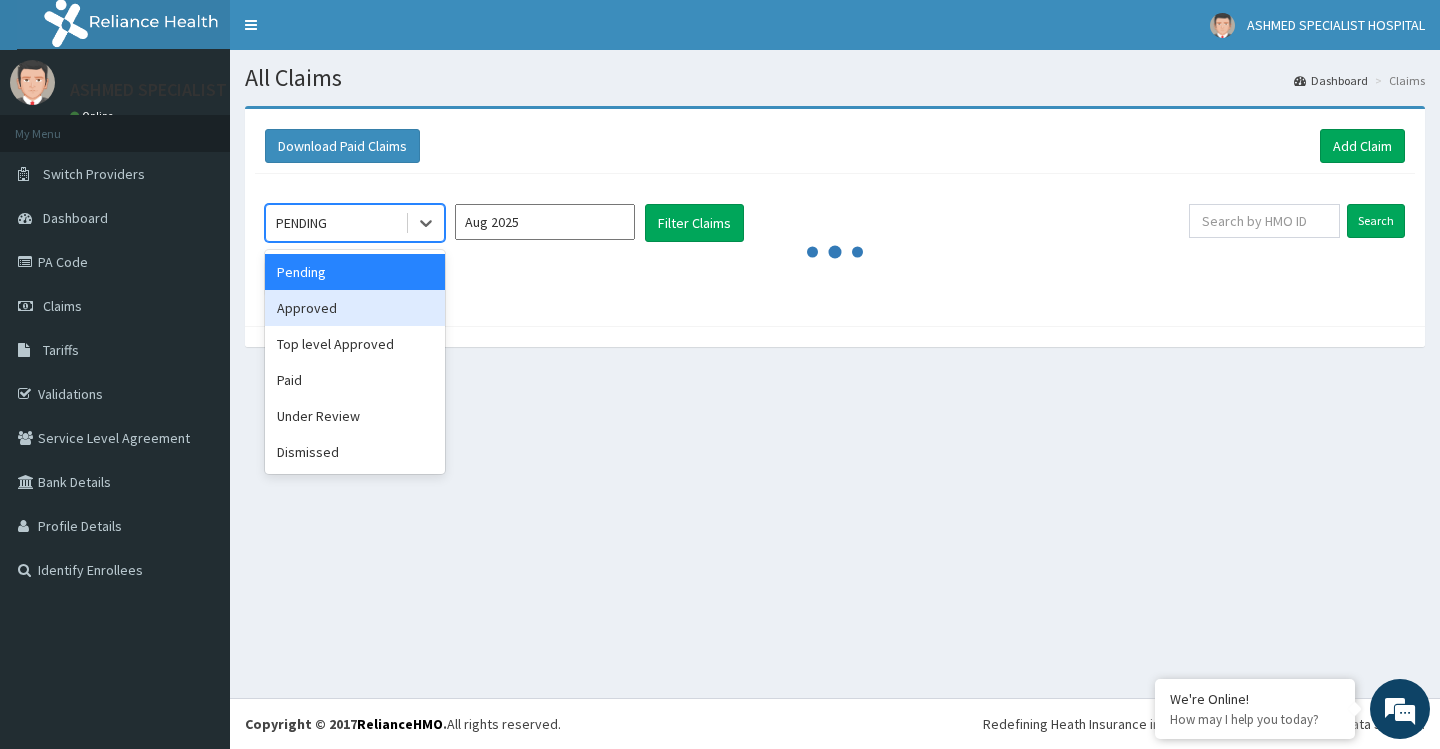 click on "Approved" at bounding box center [355, 308] 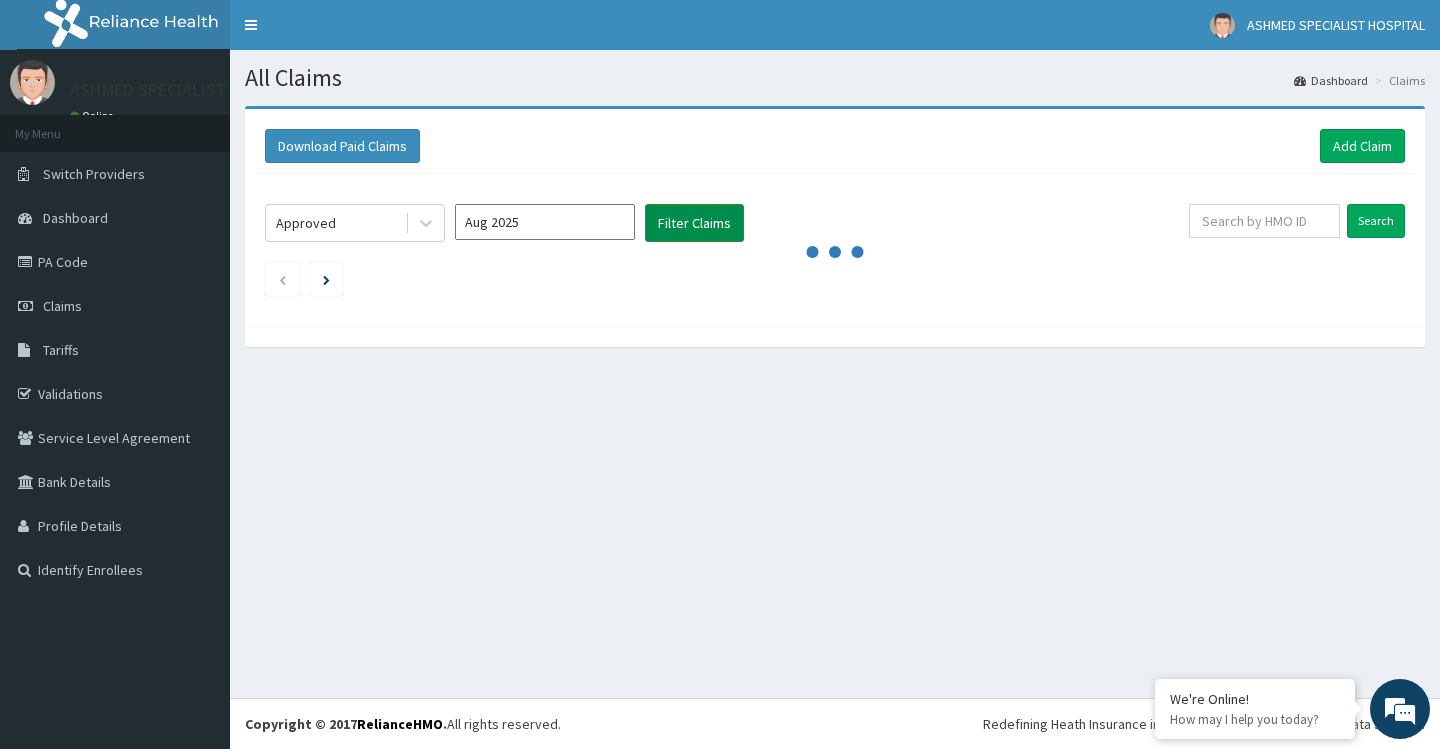 click on "Filter Claims" at bounding box center (694, 223) 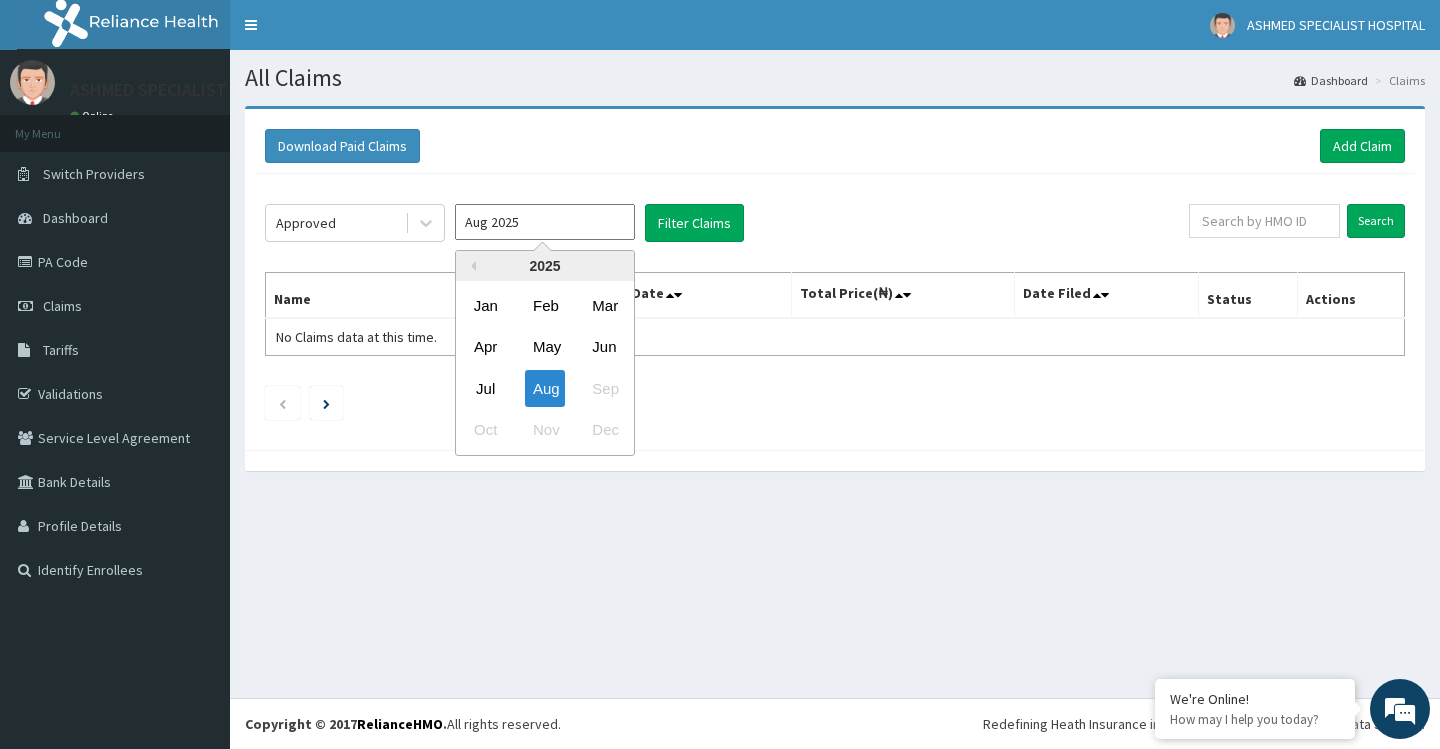 click on "Aug 2025" at bounding box center [545, 222] 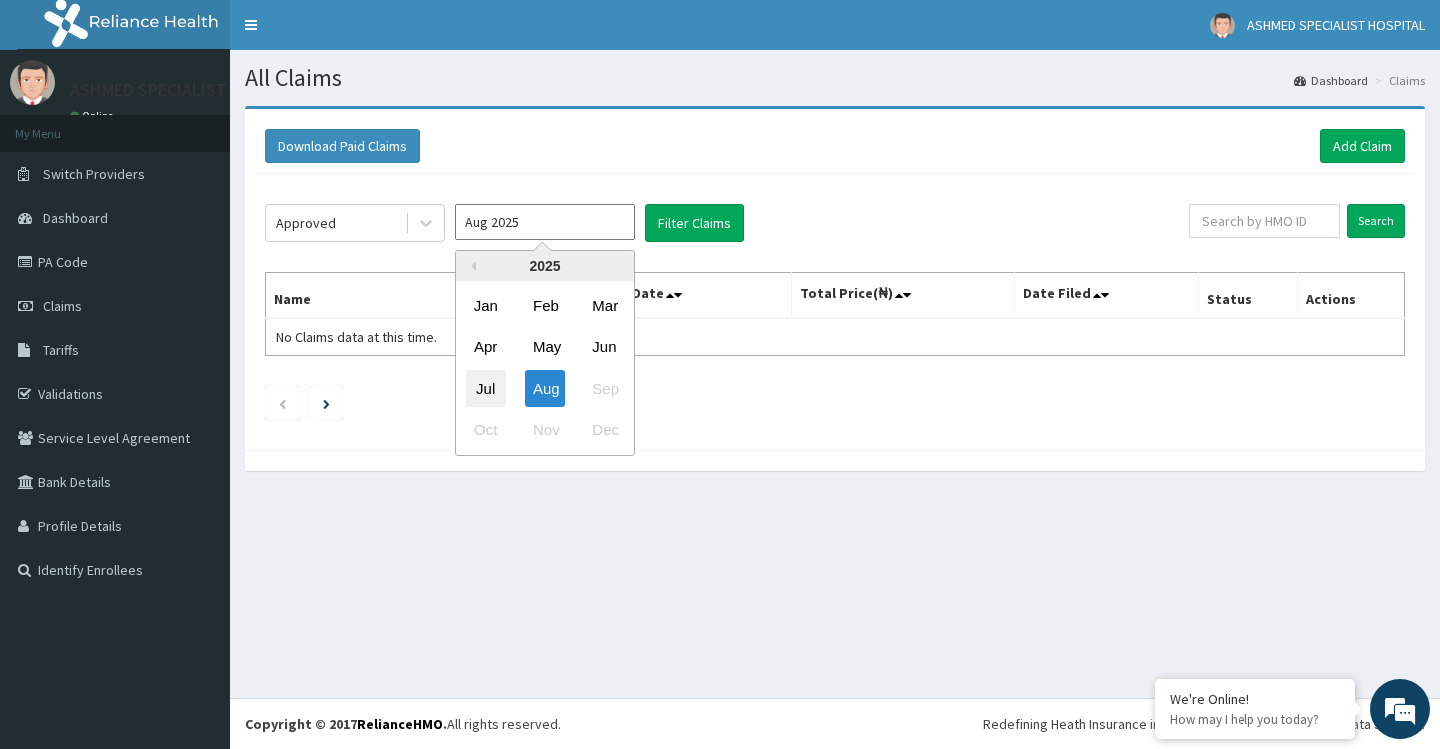 click on "Jul" at bounding box center [486, 388] 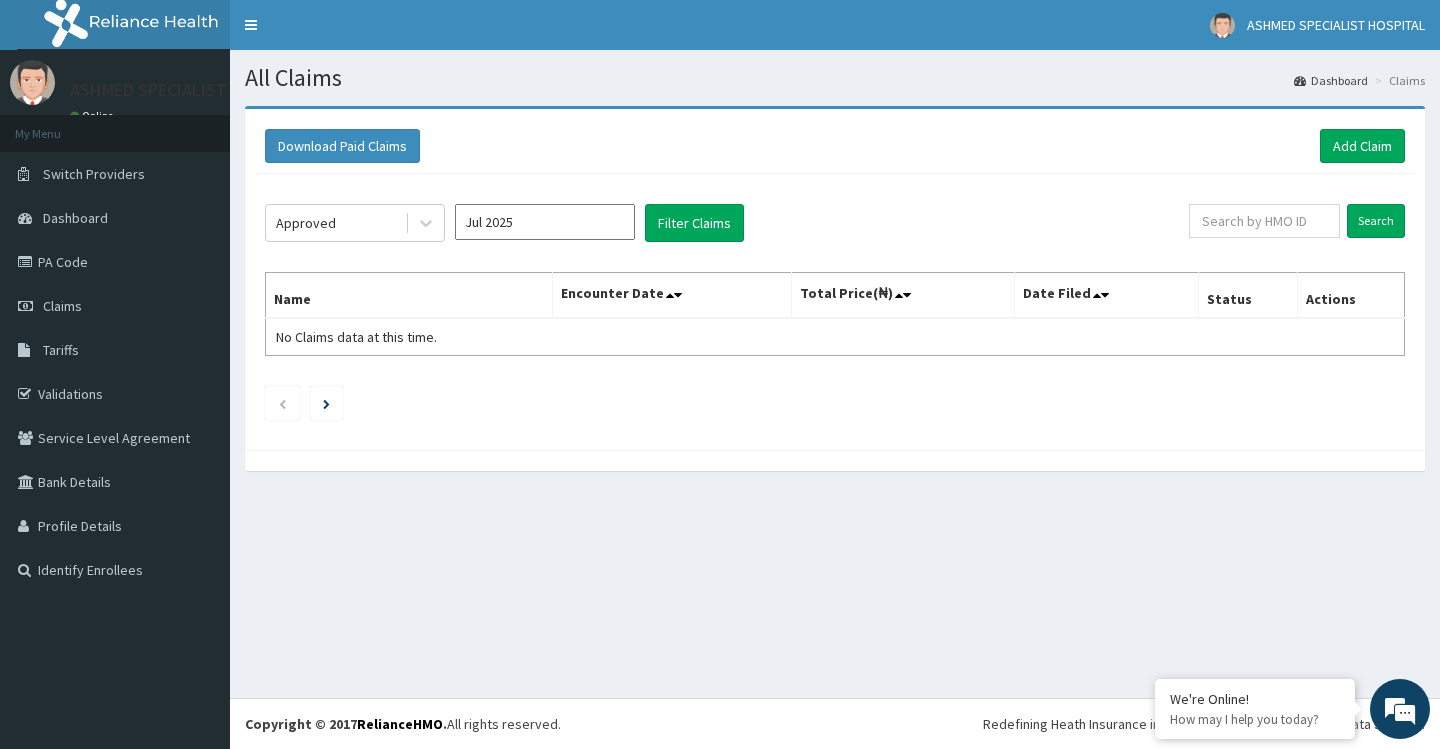 type on "Jul 2025" 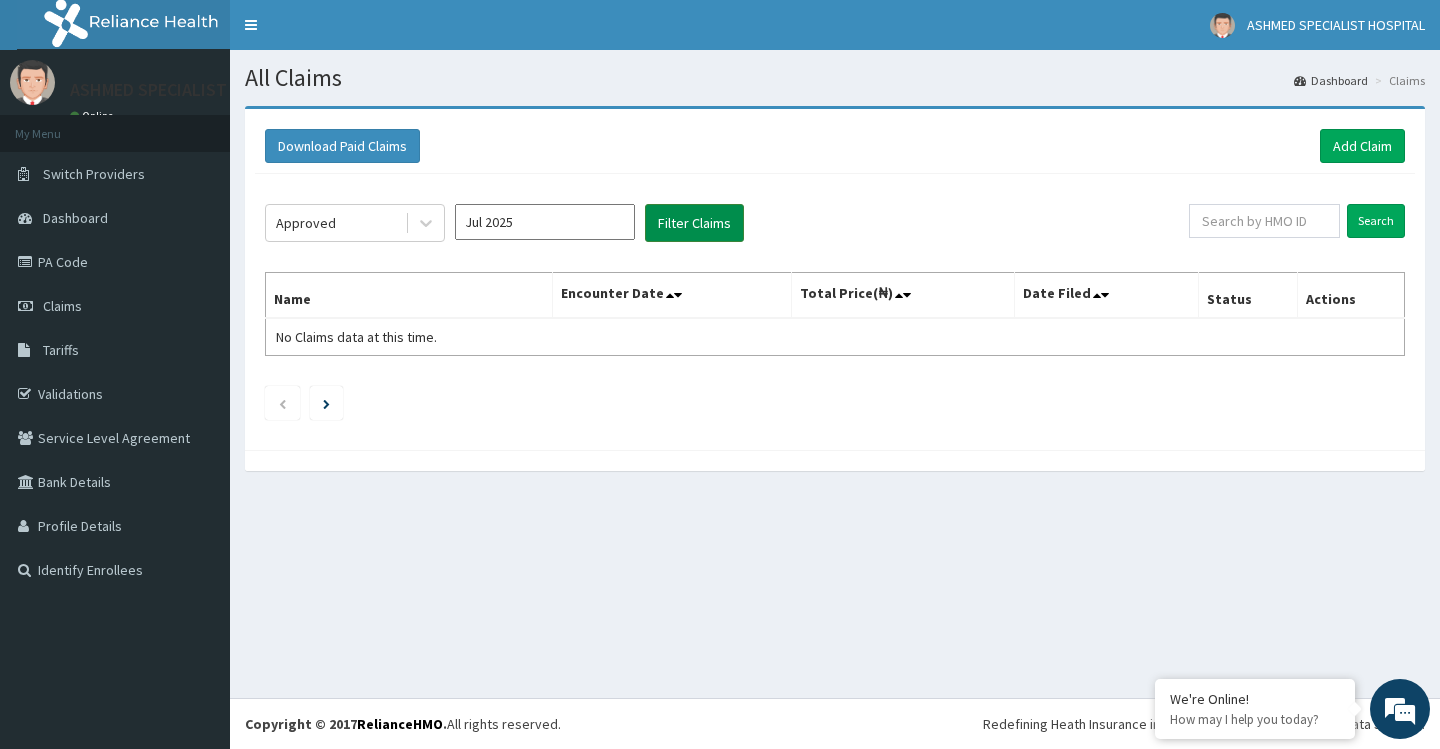 click on "Filter Claims" at bounding box center [694, 223] 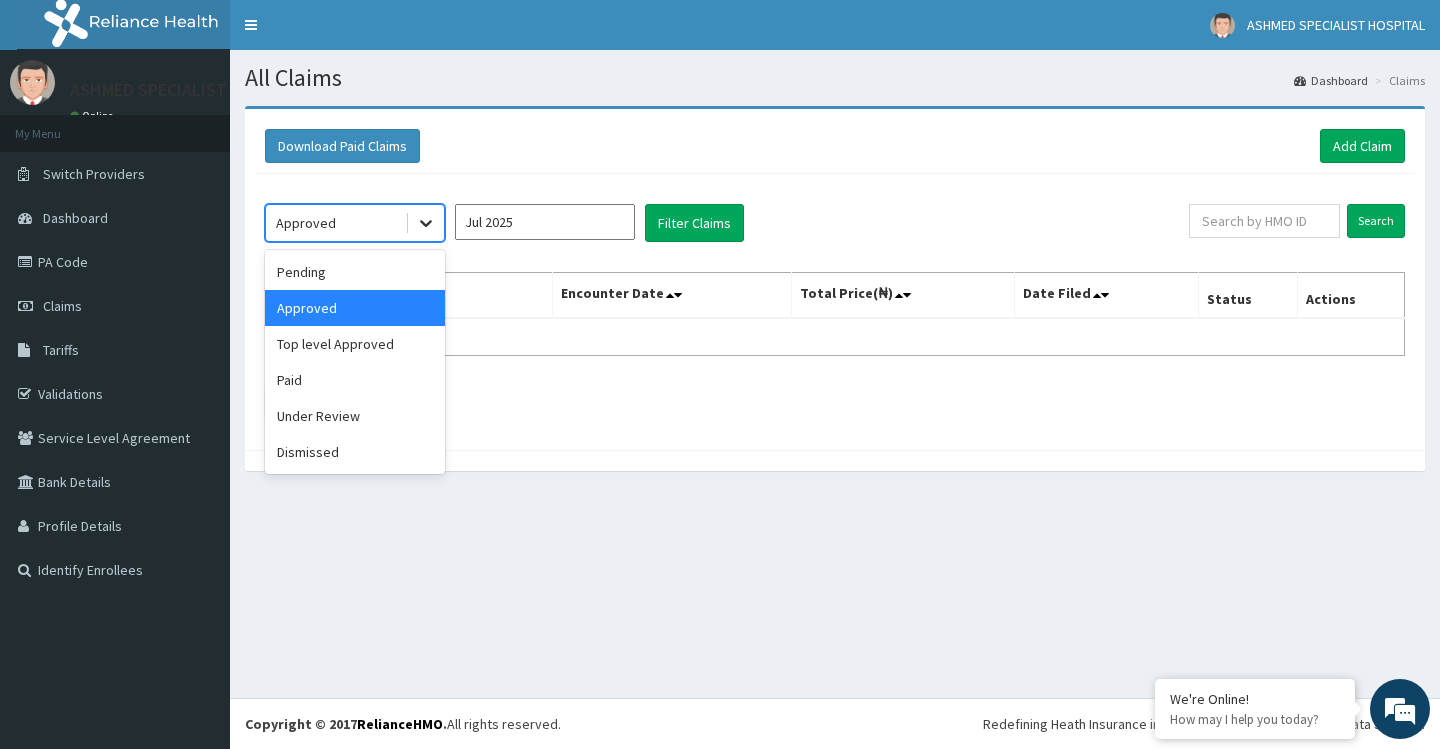 click at bounding box center [426, 223] 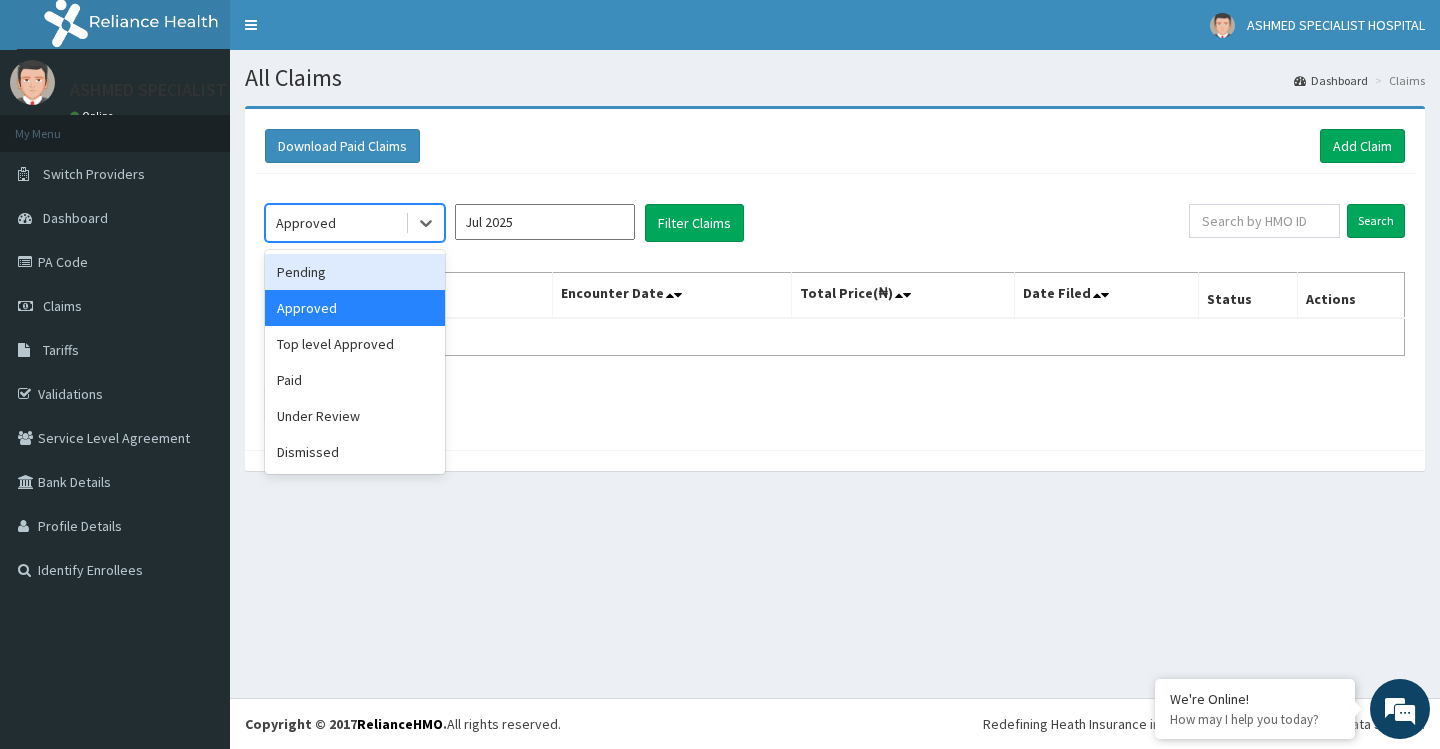 click on "Pending" at bounding box center (355, 272) 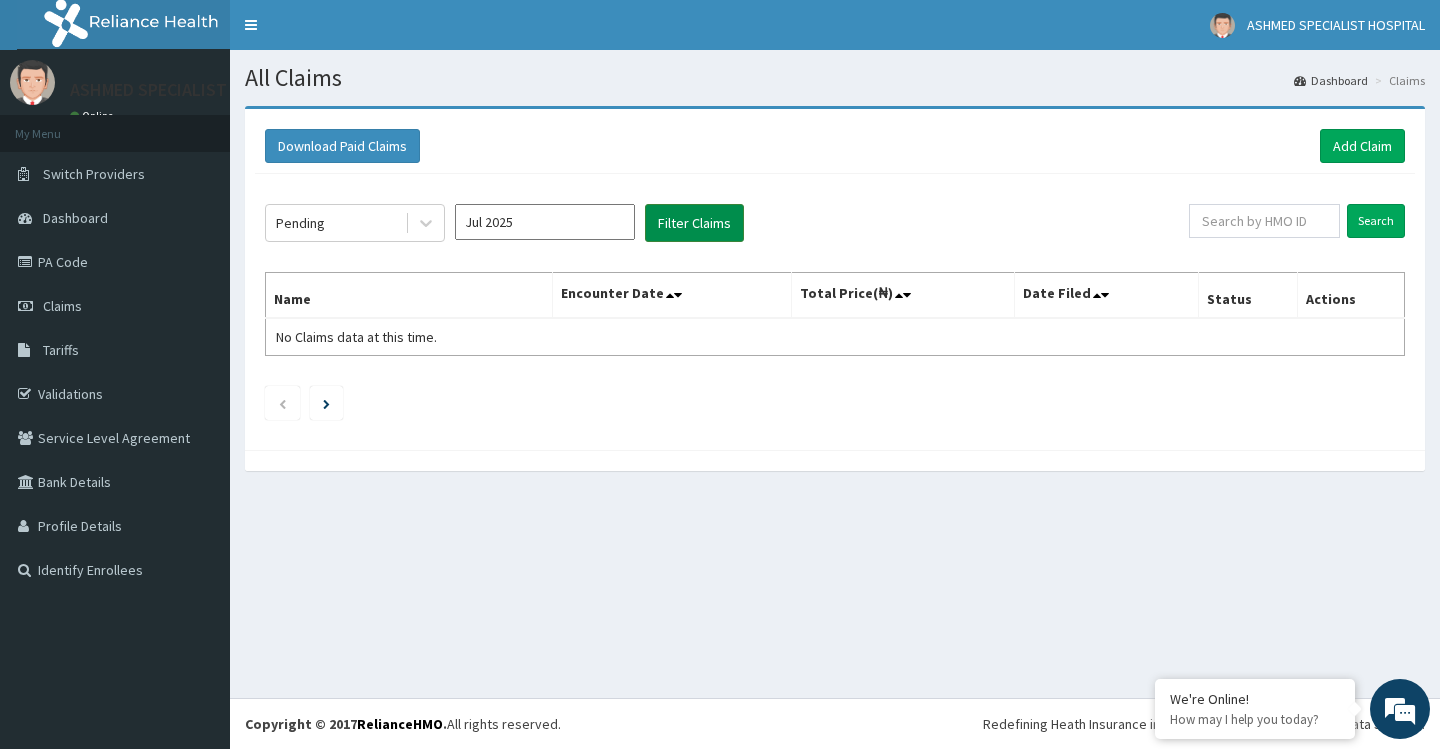 click on "Filter Claims" at bounding box center [694, 223] 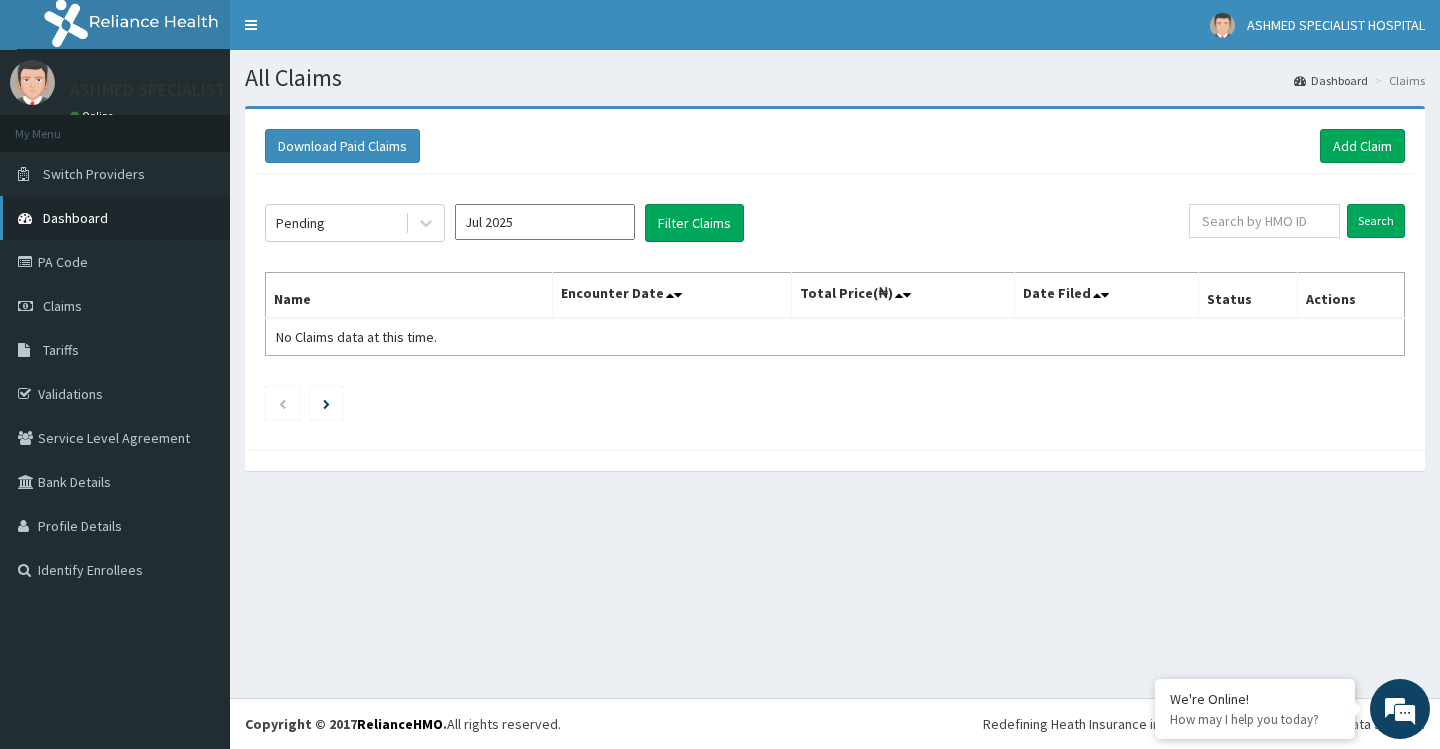 click on "Dashboard" at bounding box center [115, 218] 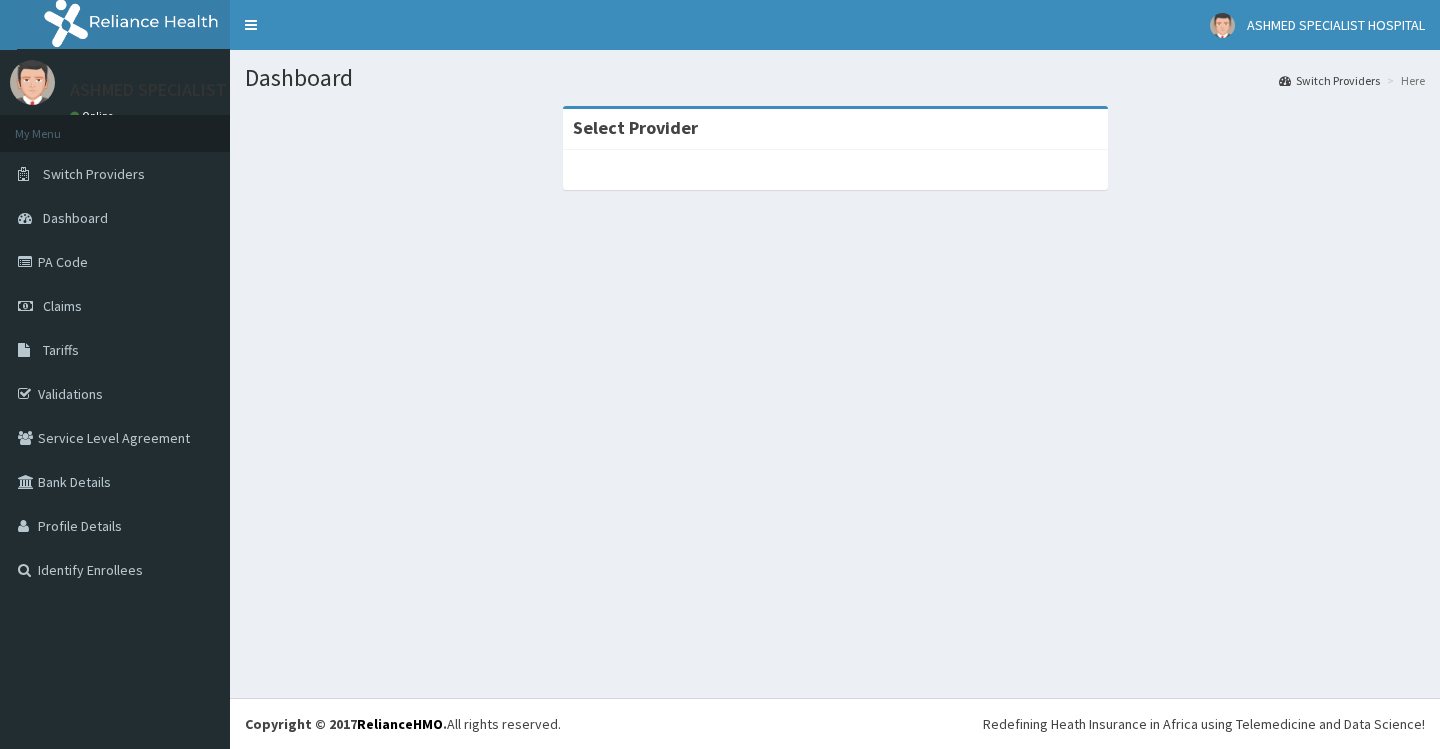 scroll, scrollTop: 0, scrollLeft: 0, axis: both 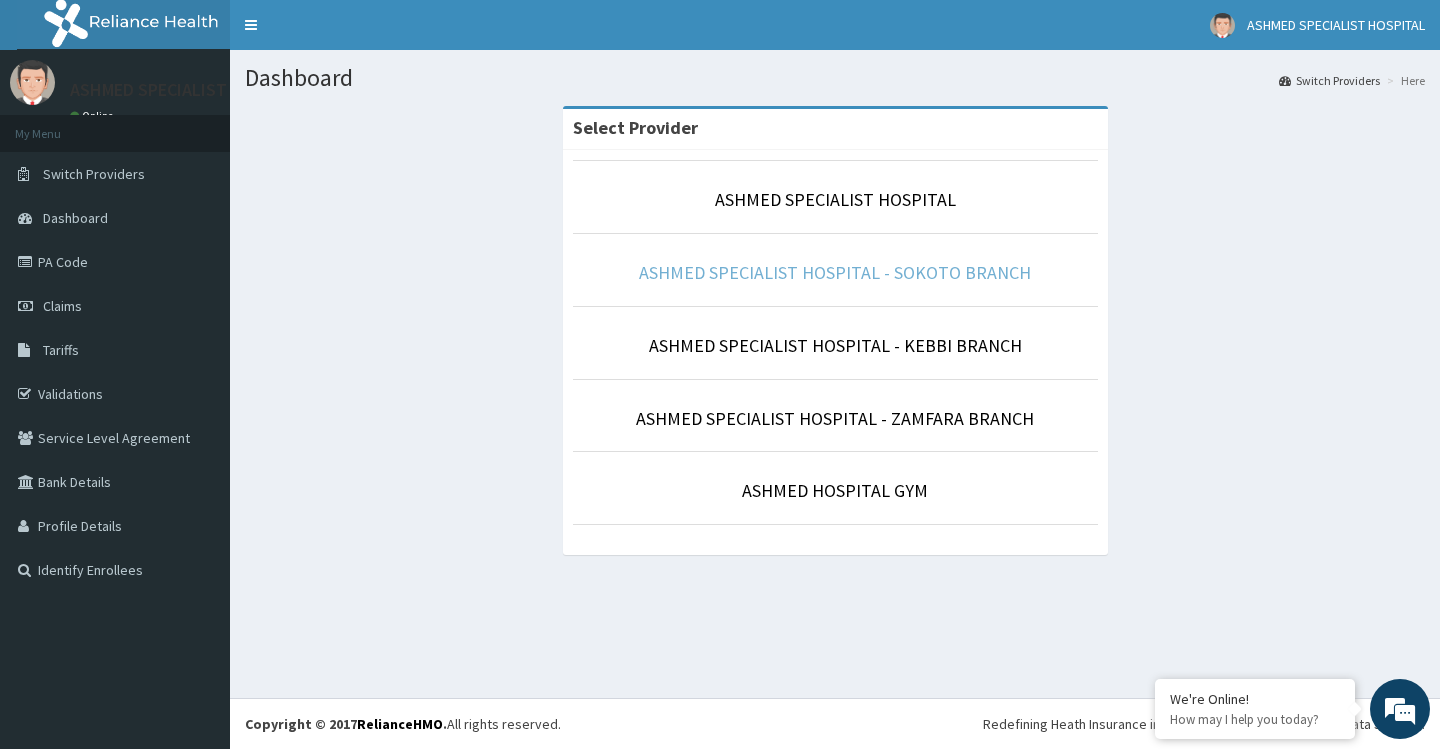 click on "ASHMED SPECIALIST HOSPITAL - SOKOTO BRANCH" at bounding box center (835, 272) 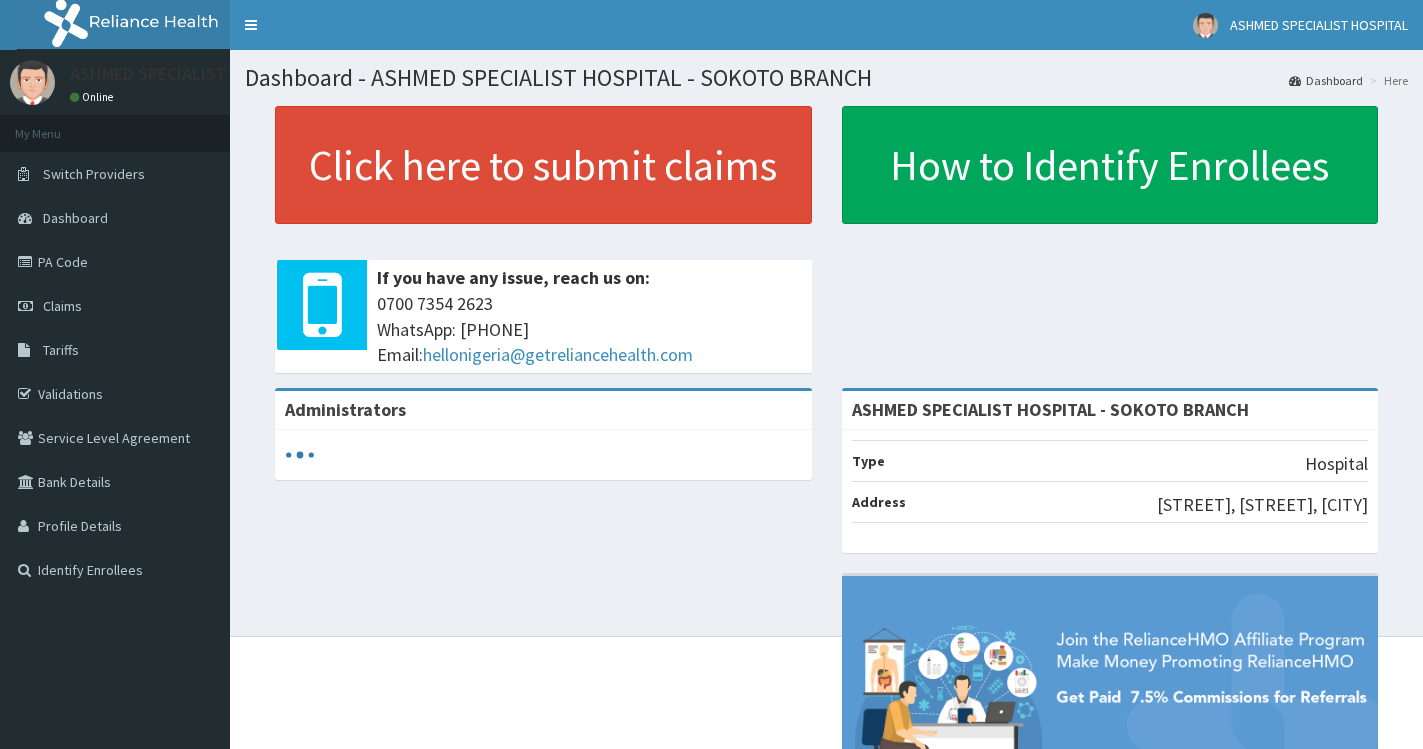 scroll, scrollTop: 0, scrollLeft: 0, axis: both 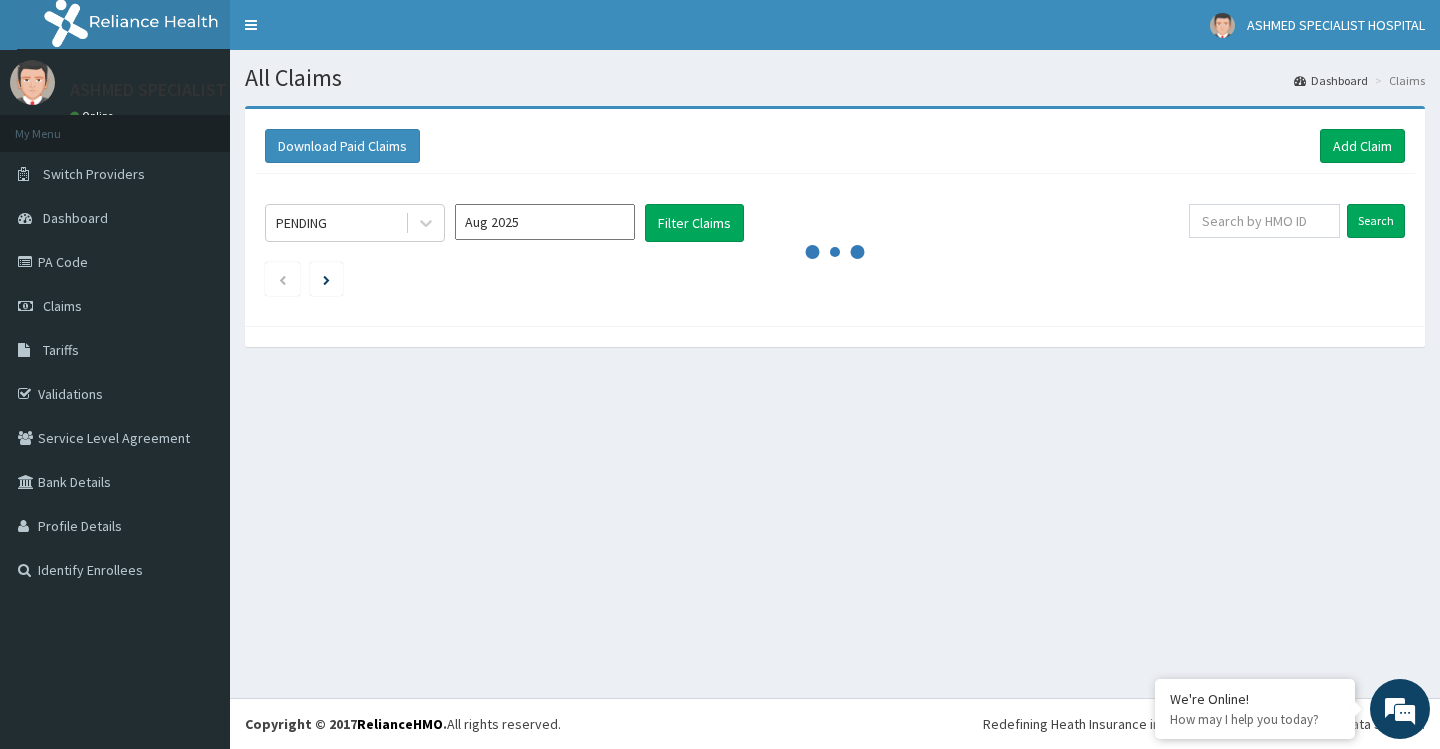 drag, startPoint x: 1386, startPoint y: 171, endPoint x: 1438, endPoint y: 172, distance: 52.009613 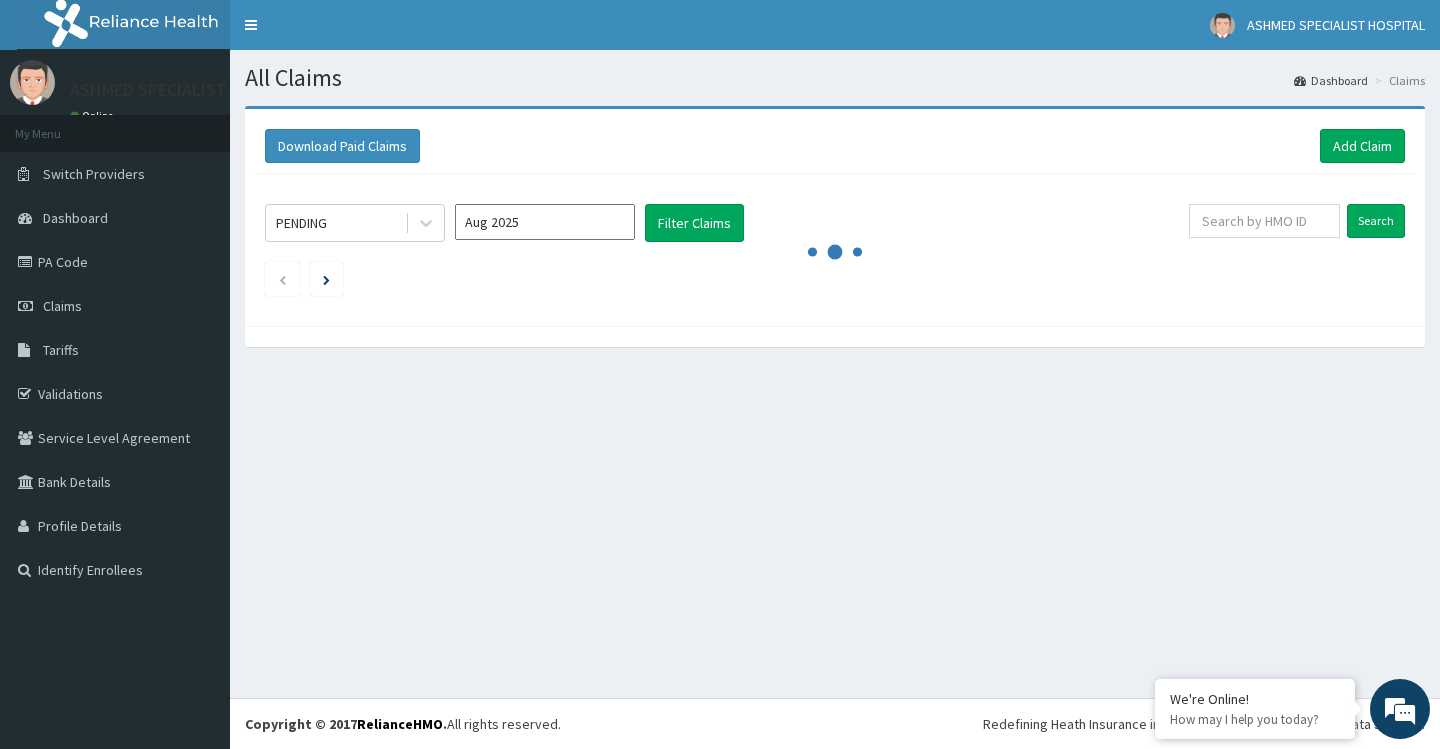 click on "Download Paid Claims Add Claim × Note you can only download claims within a maximum of 1 year and the dates will auto-adjust when you select range that is greater than 1 year From 03-05-2025 To 03-08-2025 Close Download PENDING Aug 2025 Filter Claims Search" at bounding box center [835, 217] 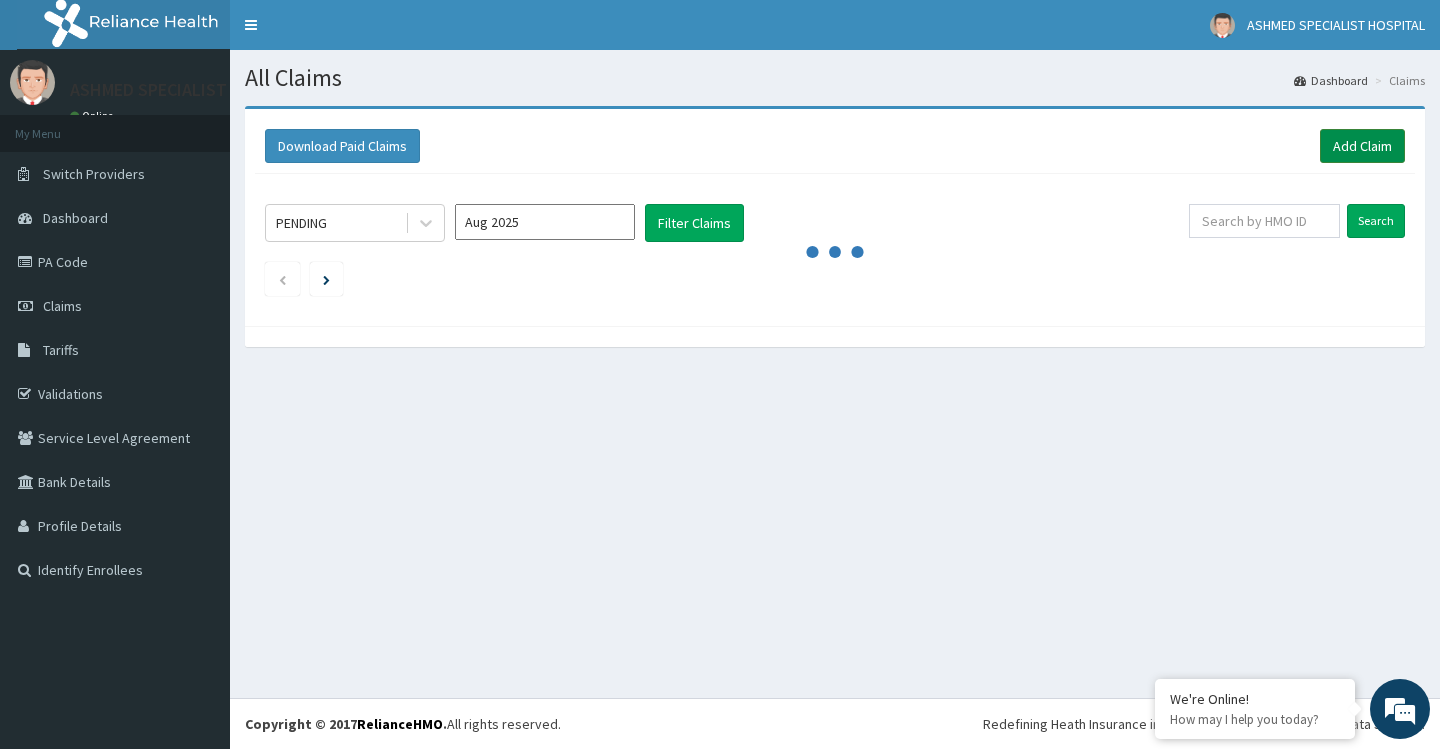 scroll, scrollTop: 0, scrollLeft: 0, axis: both 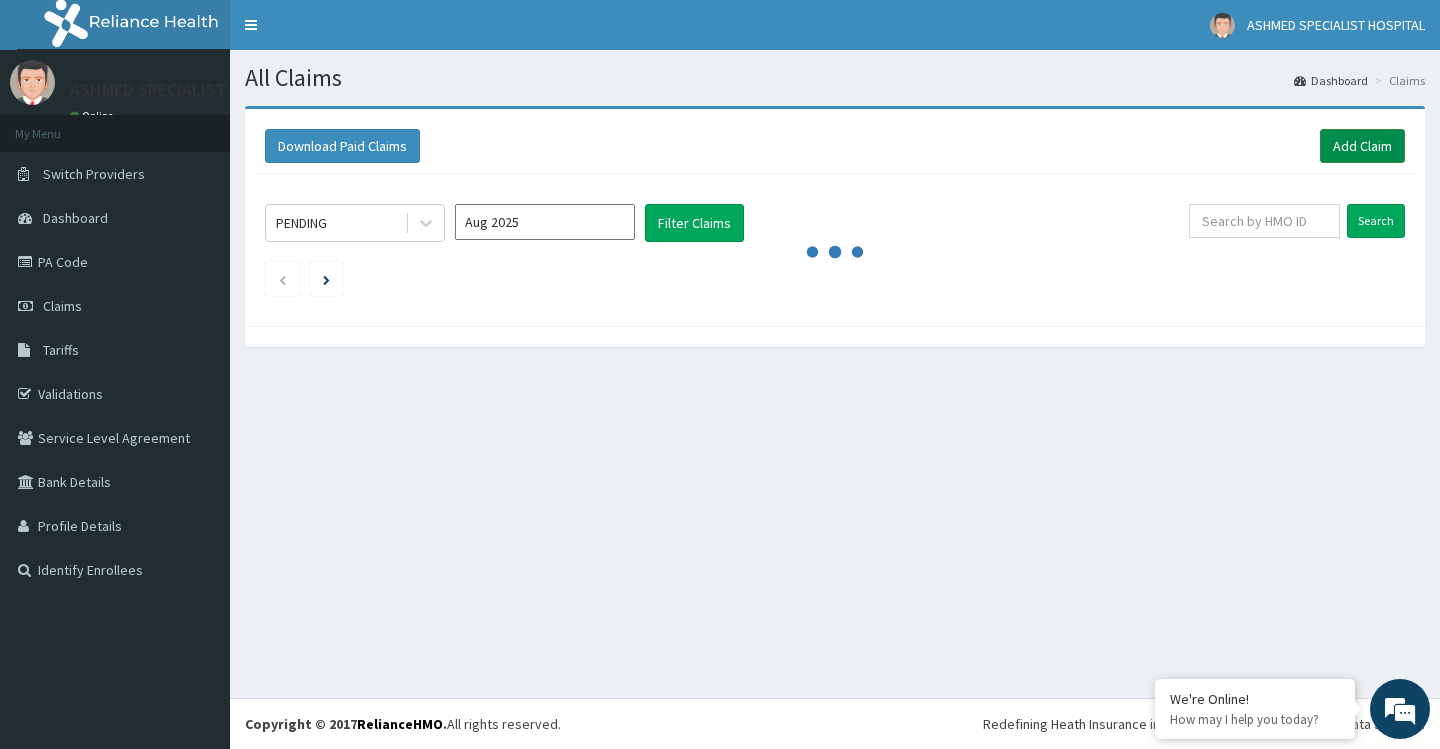 click on "Add Claim" at bounding box center (1362, 146) 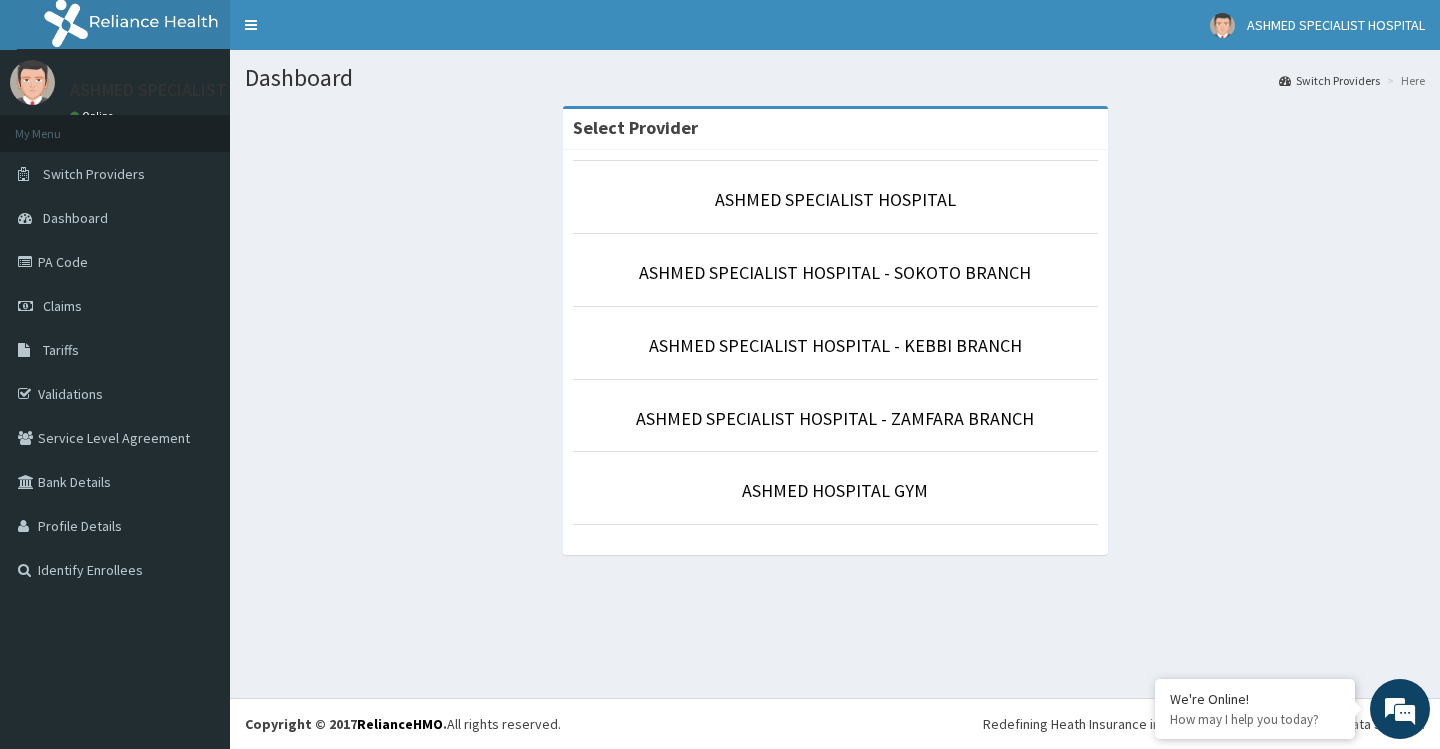 scroll, scrollTop: 0, scrollLeft: 0, axis: both 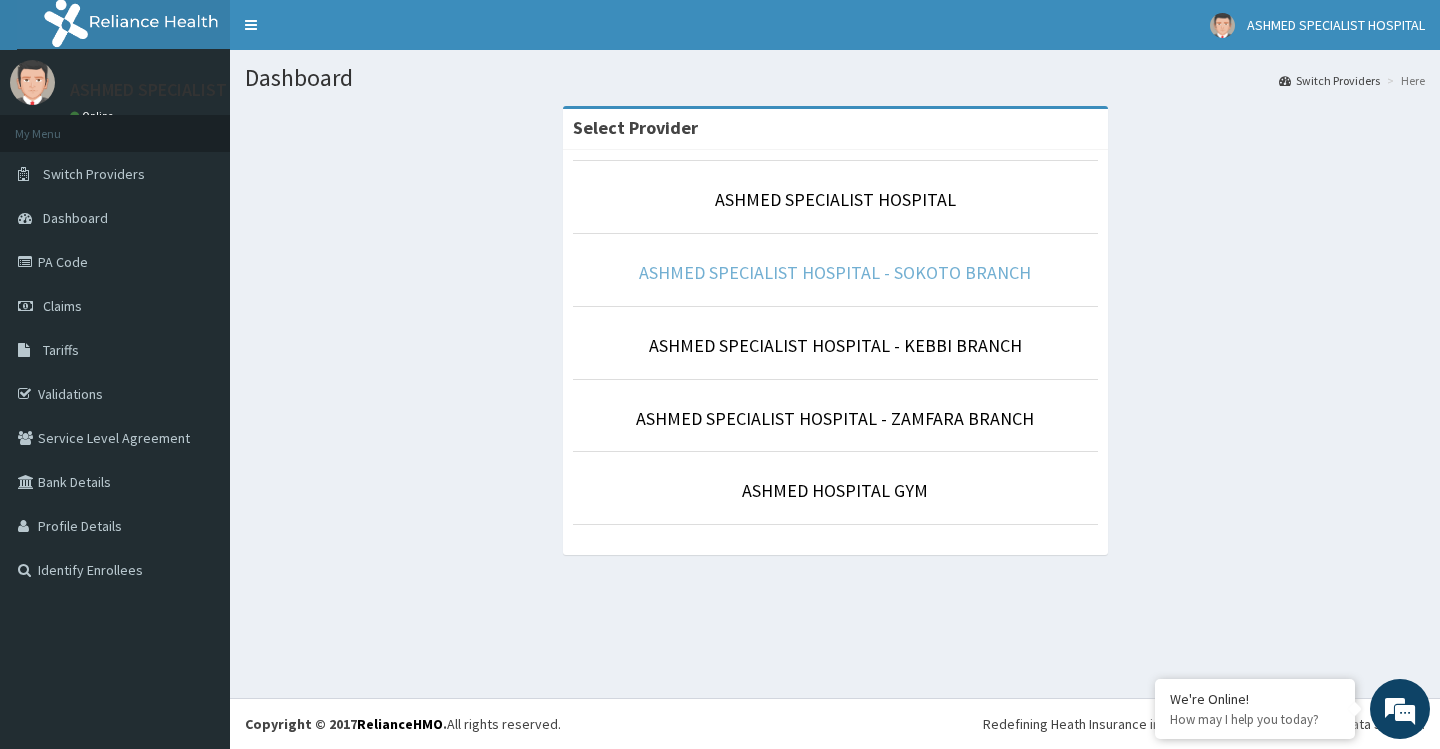 click on "ASHMED SPECIALIST HOSPITAL - SOKOTO BRANCH" at bounding box center [835, 272] 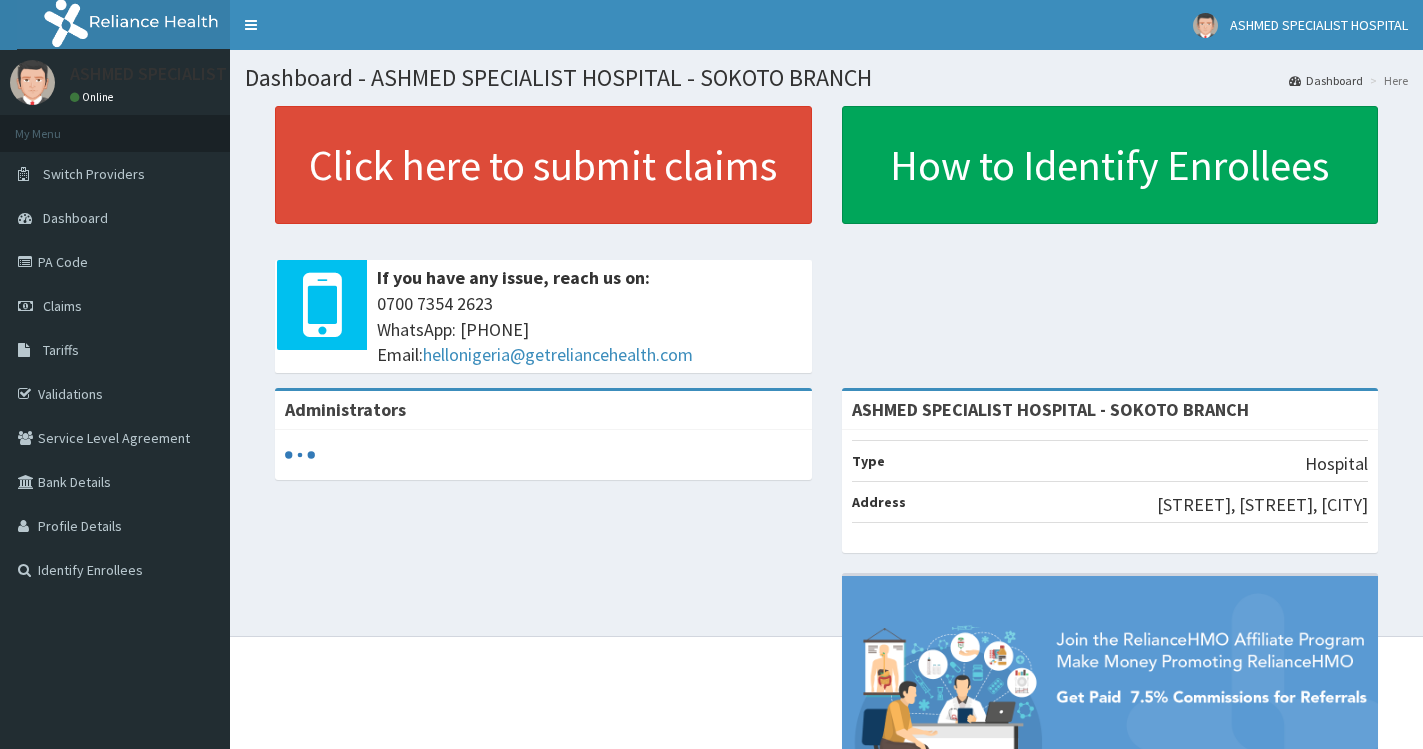 scroll, scrollTop: 0, scrollLeft: 0, axis: both 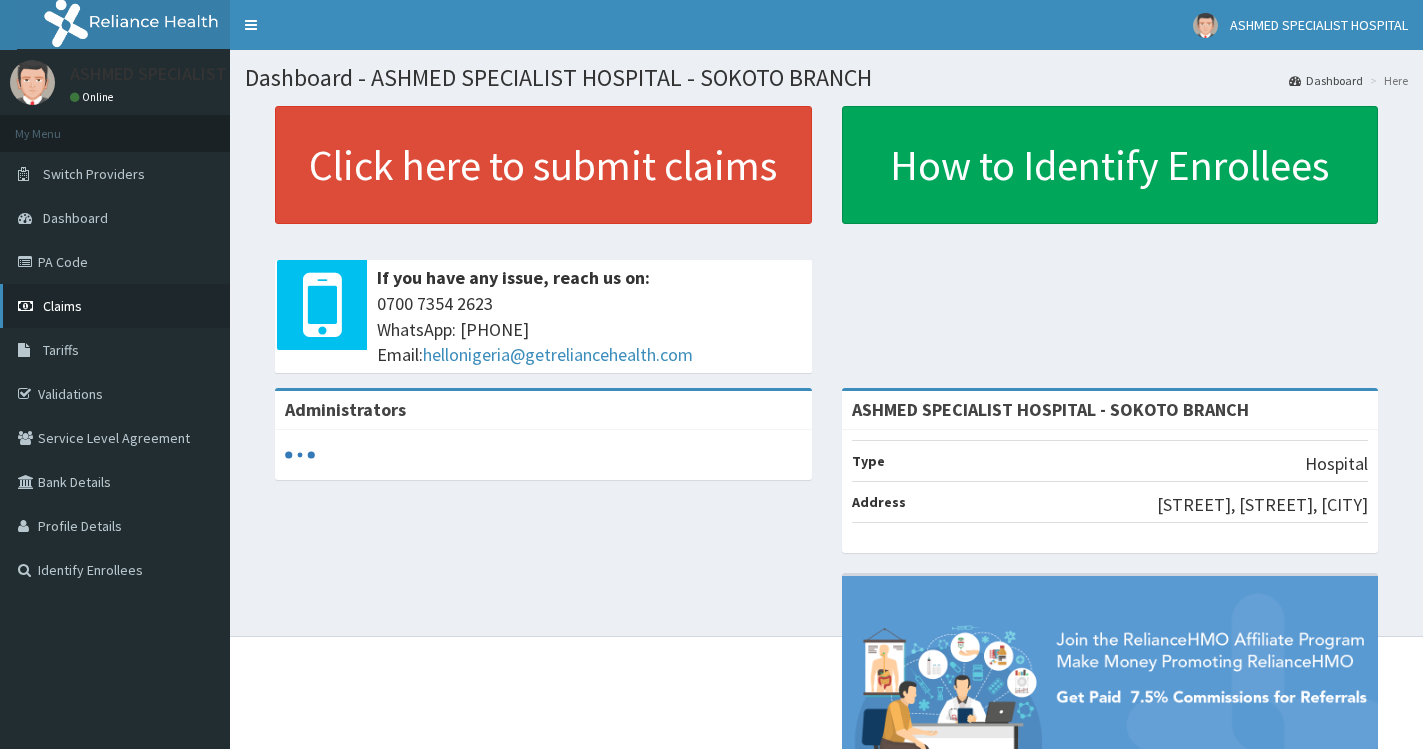click on "Claims" at bounding box center [62, 306] 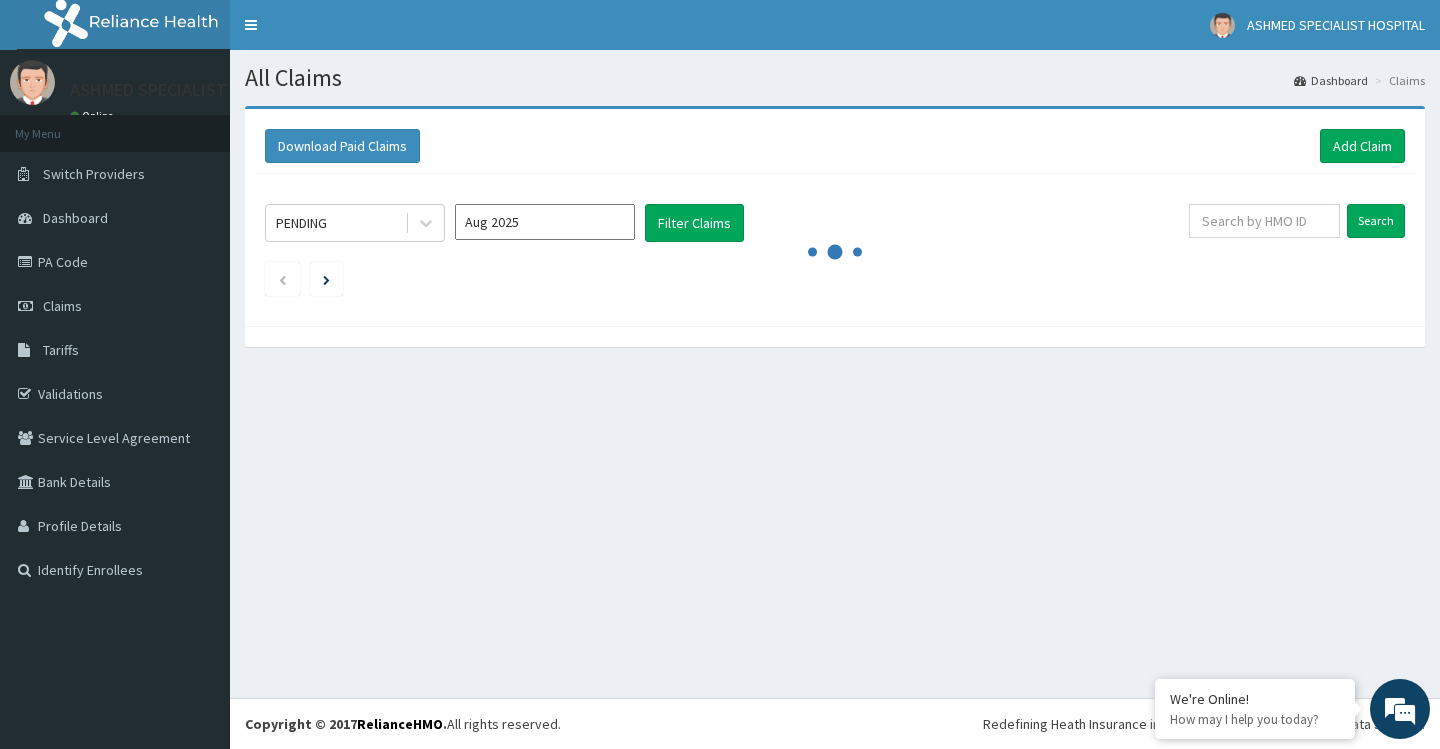 scroll, scrollTop: 0, scrollLeft: 0, axis: both 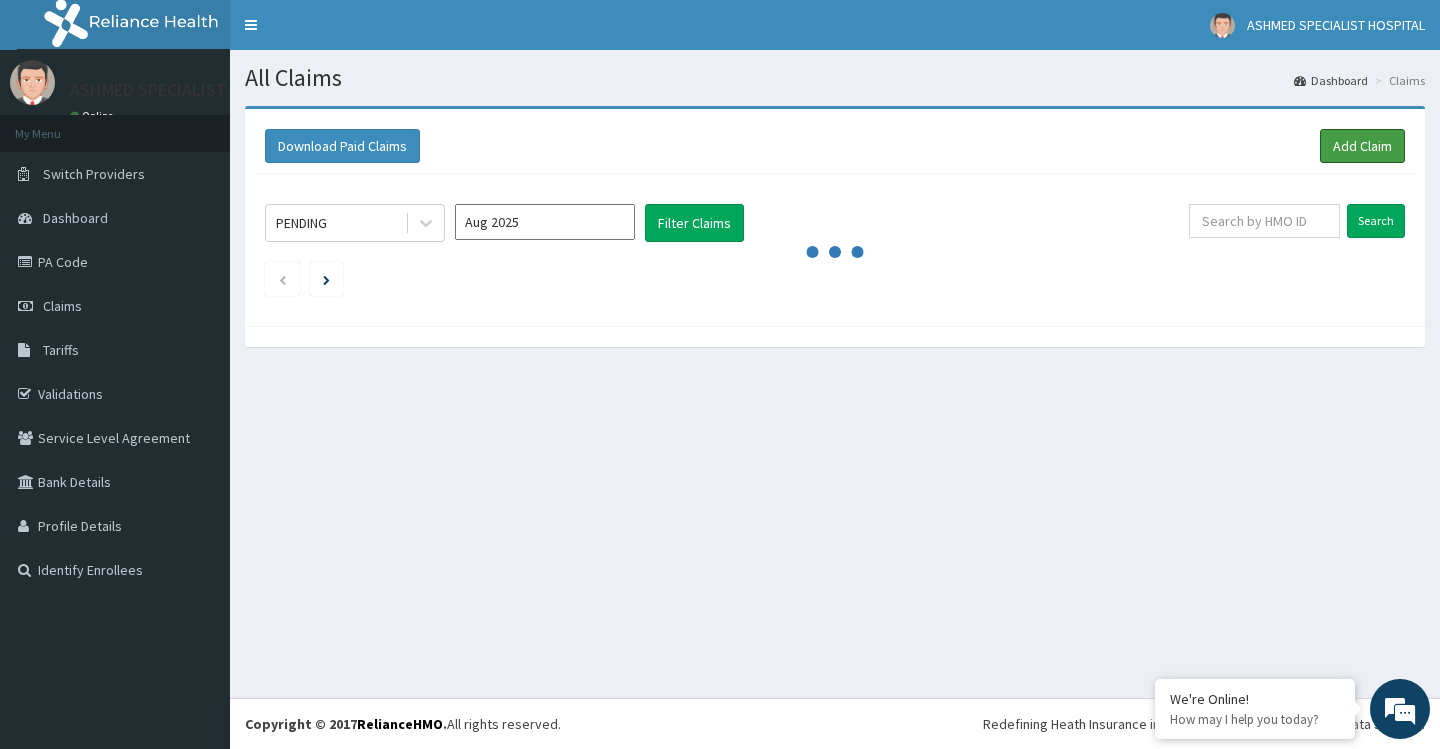 click on "Add Claim" at bounding box center (1362, 146) 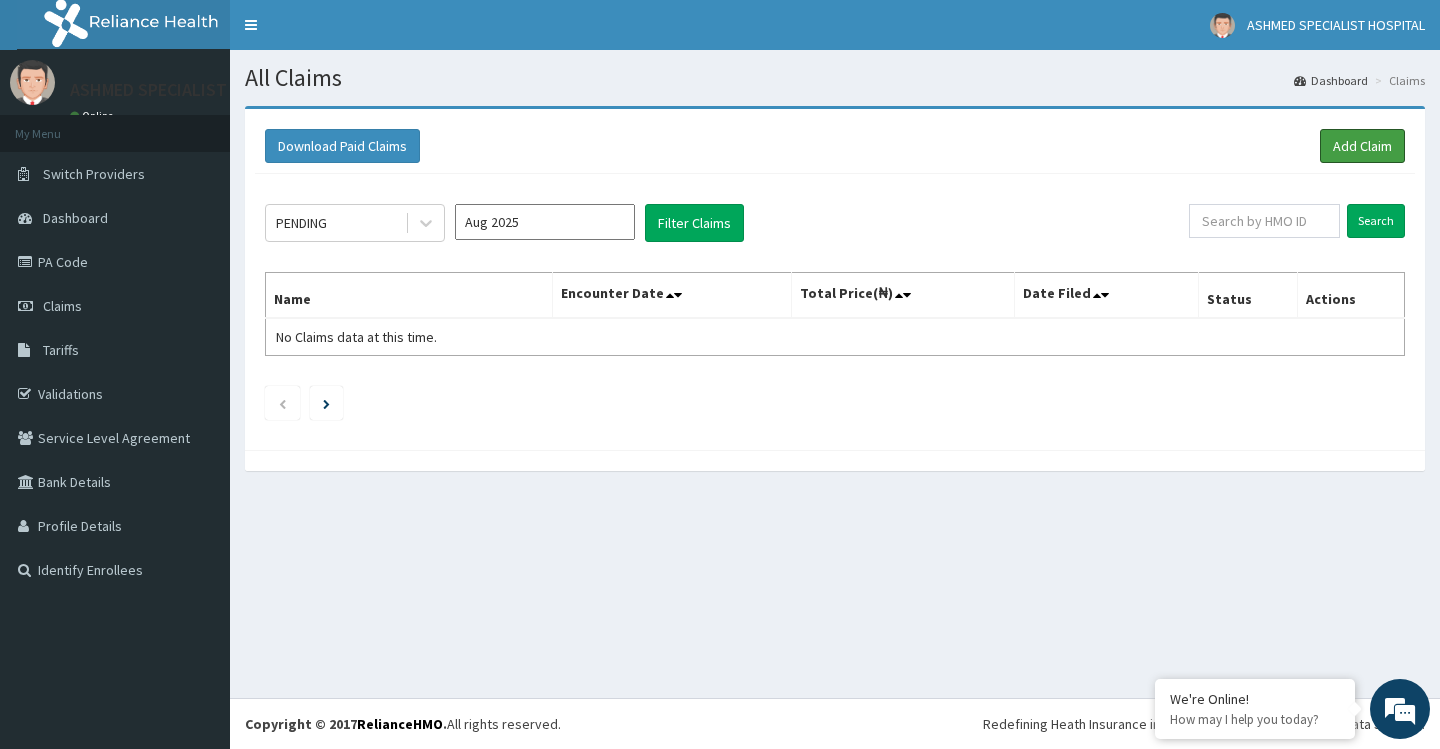 scroll, scrollTop: 0, scrollLeft: 0, axis: both 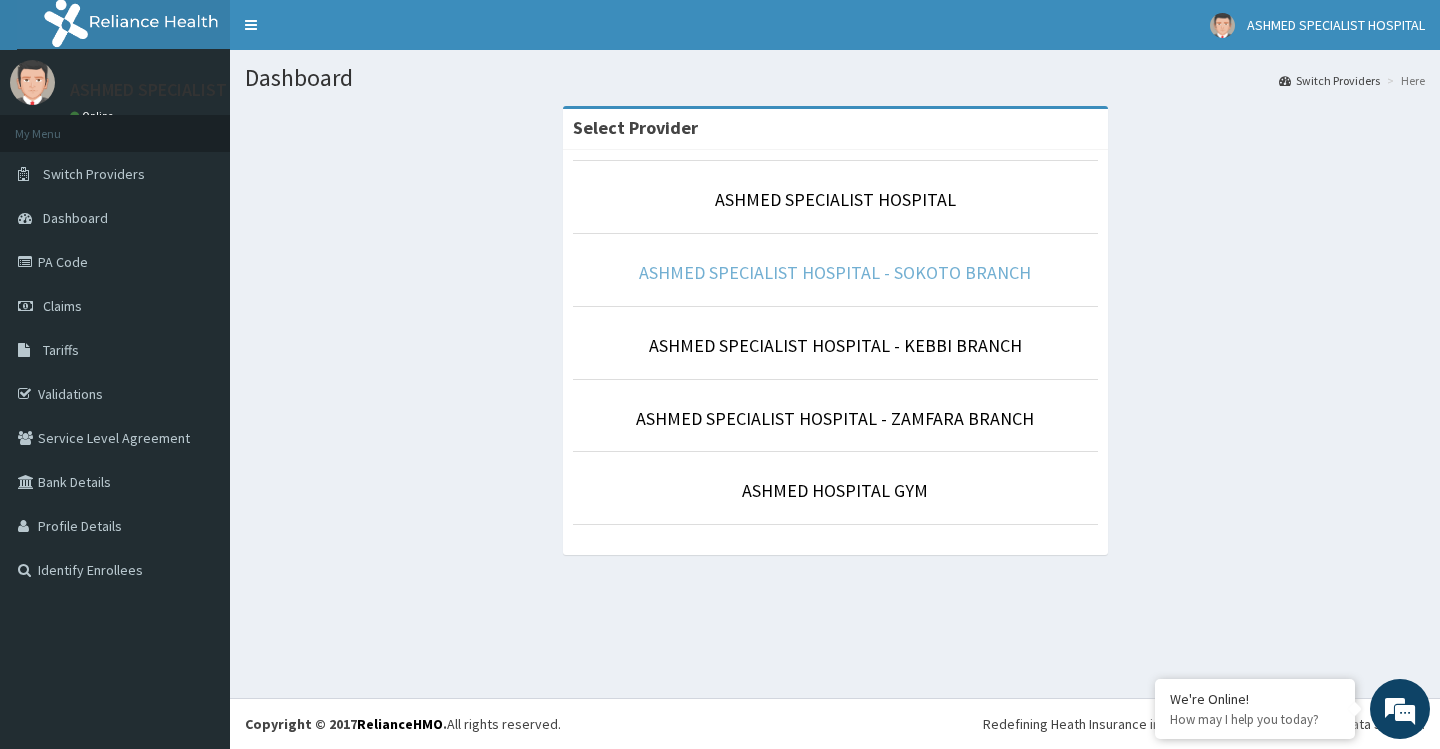 click on "ASHMED SPECIALIST HOSPITAL - SOKOTO BRANCH" at bounding box center (835, 272) 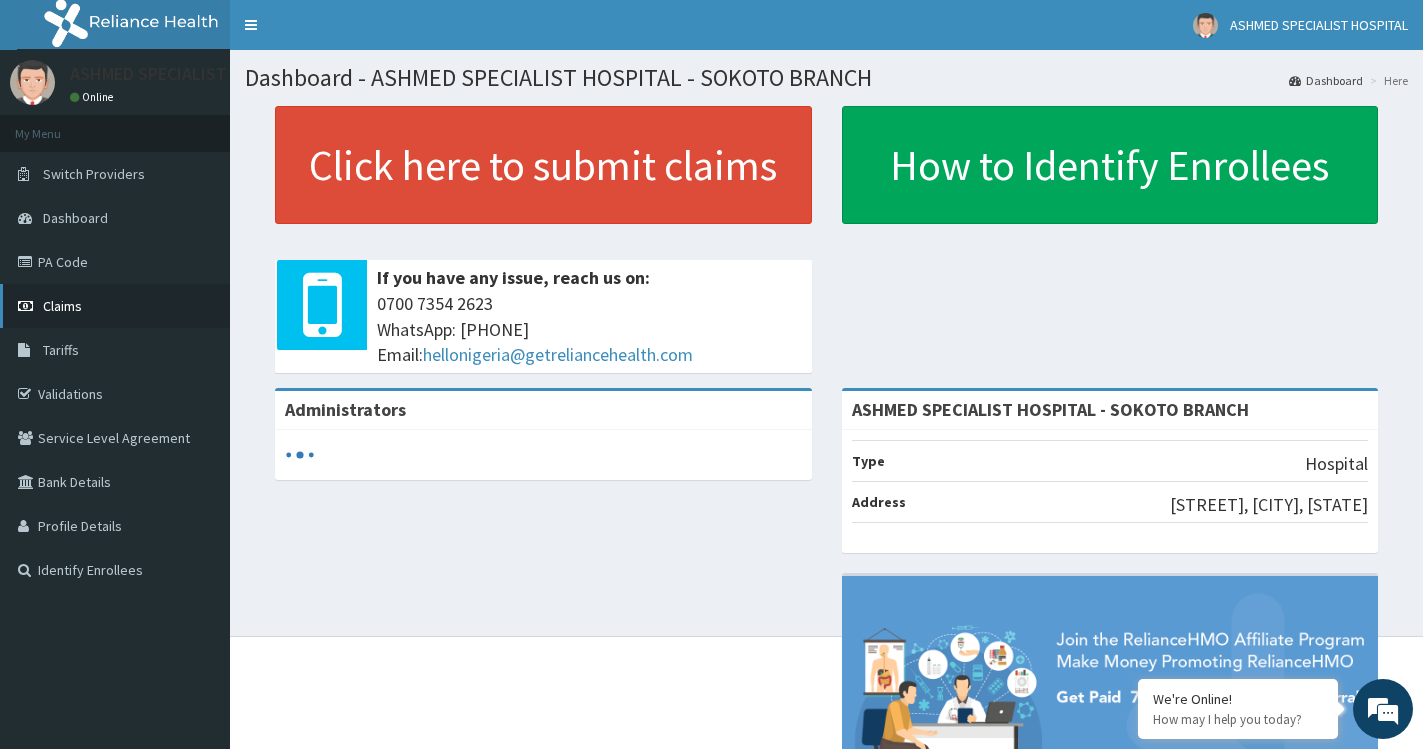 scroll, scrollTop: 0, scrollLeft: 0, axis: both 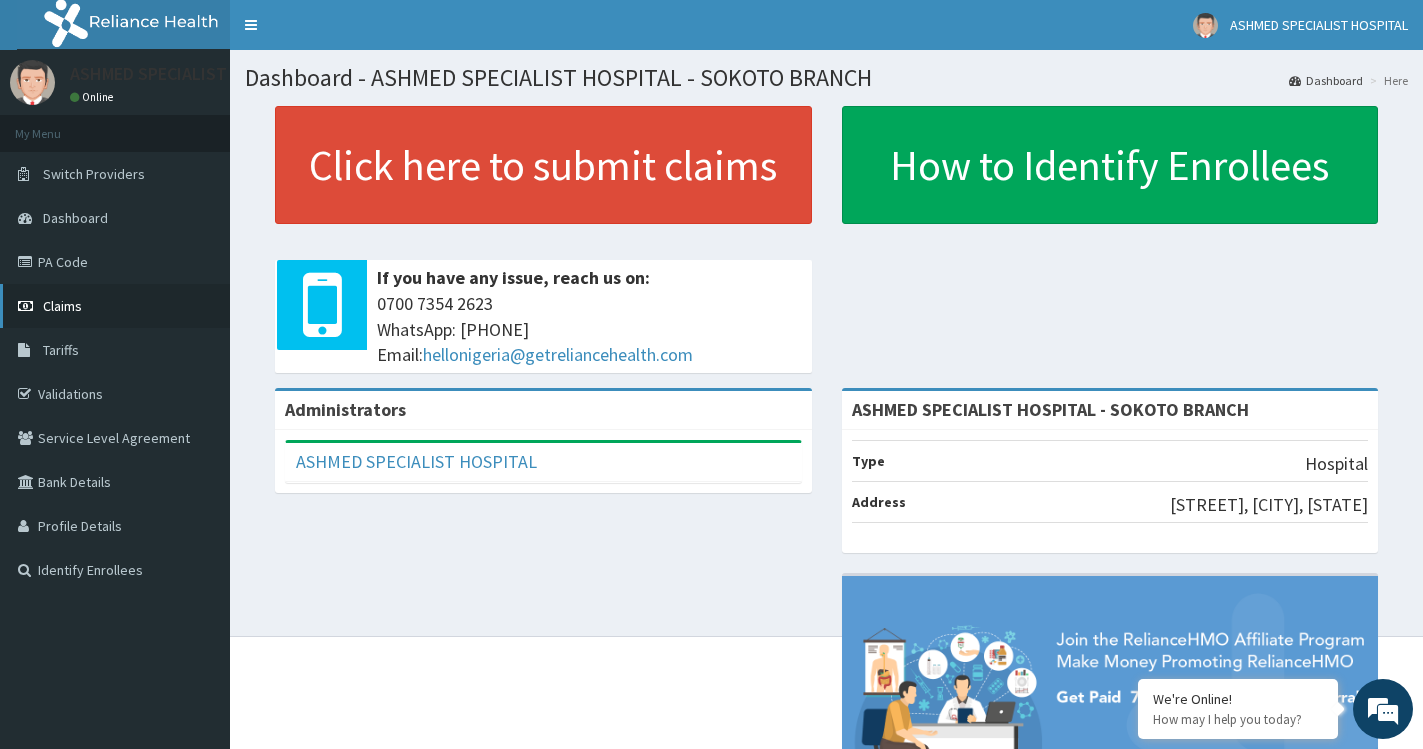 click on "Claims" at bounding box center [115, 306] 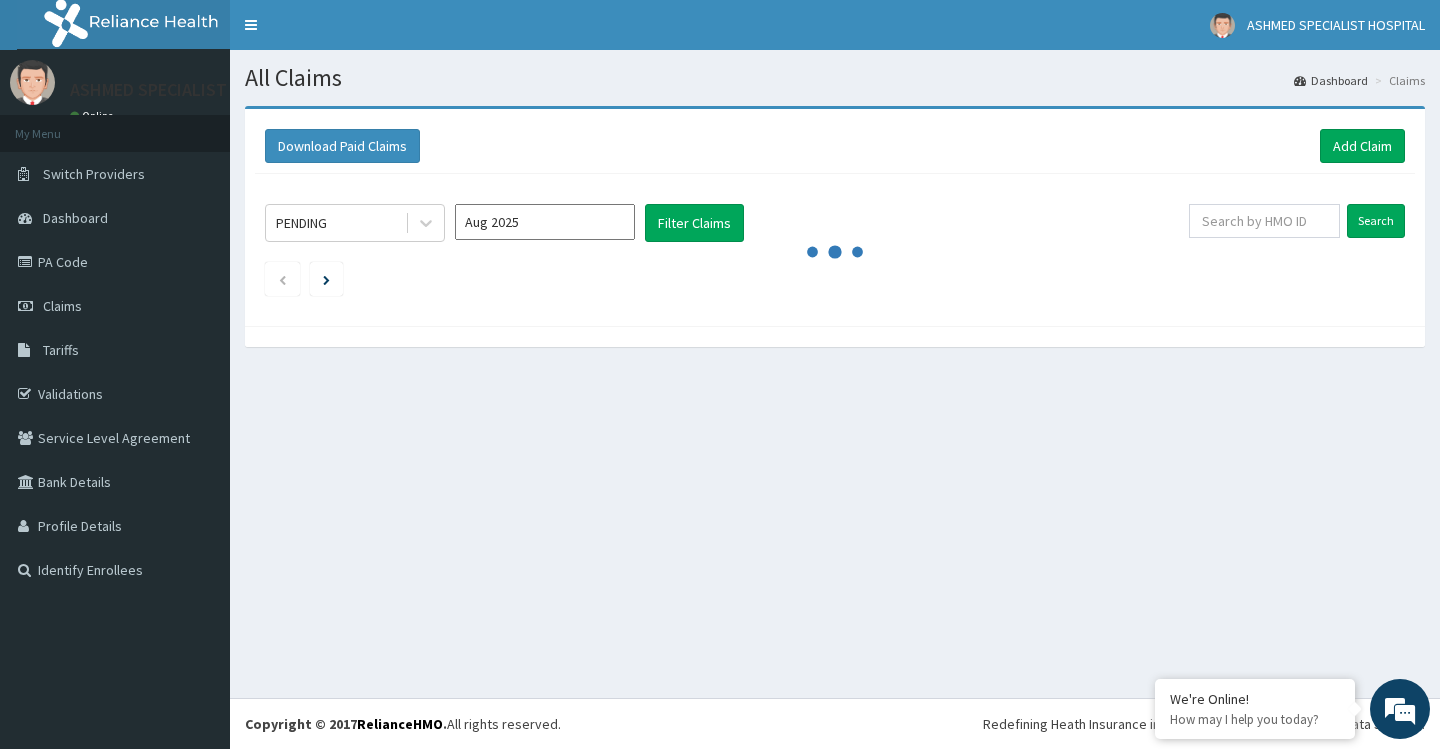 scroll, scrollTop: 0, scrollLeft: 0, axis: both 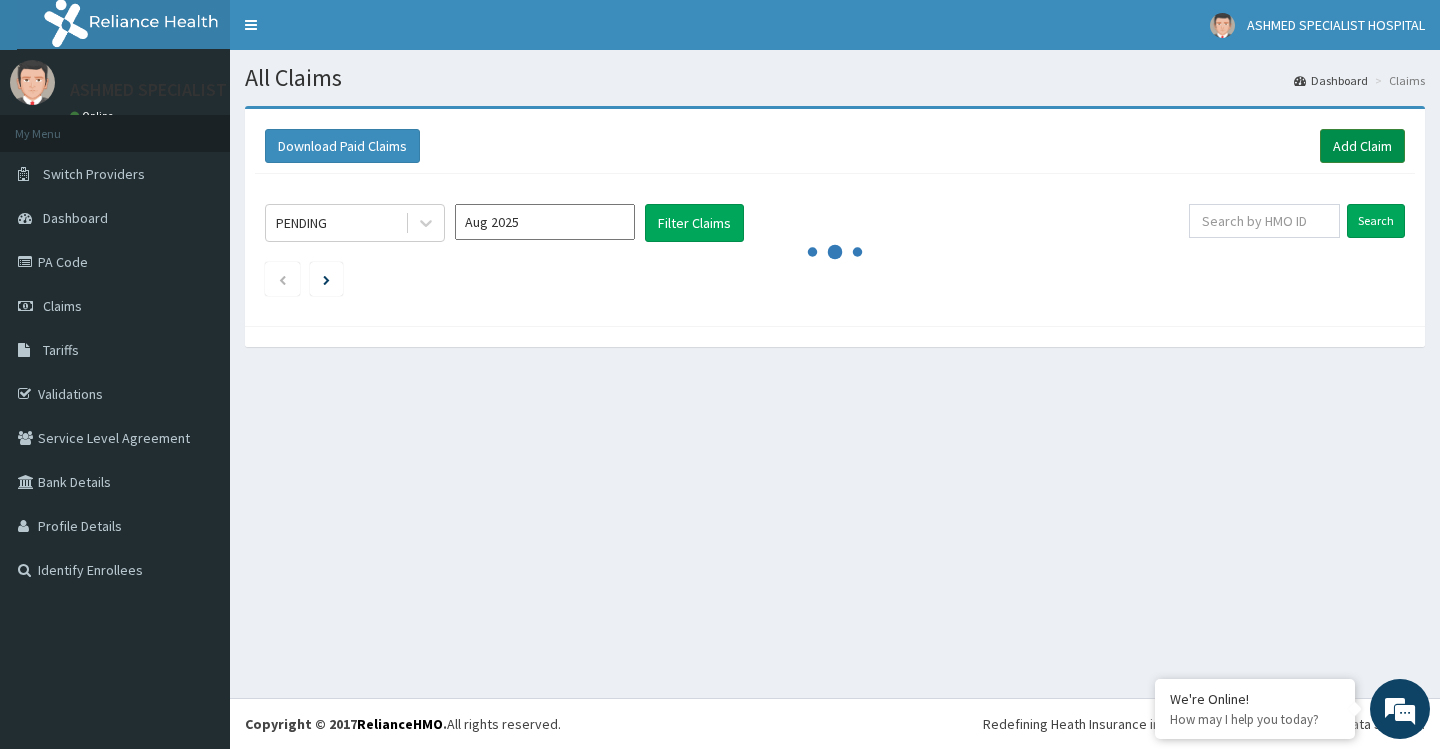 click on "Add Claim" at bounding box center (1362, 146) 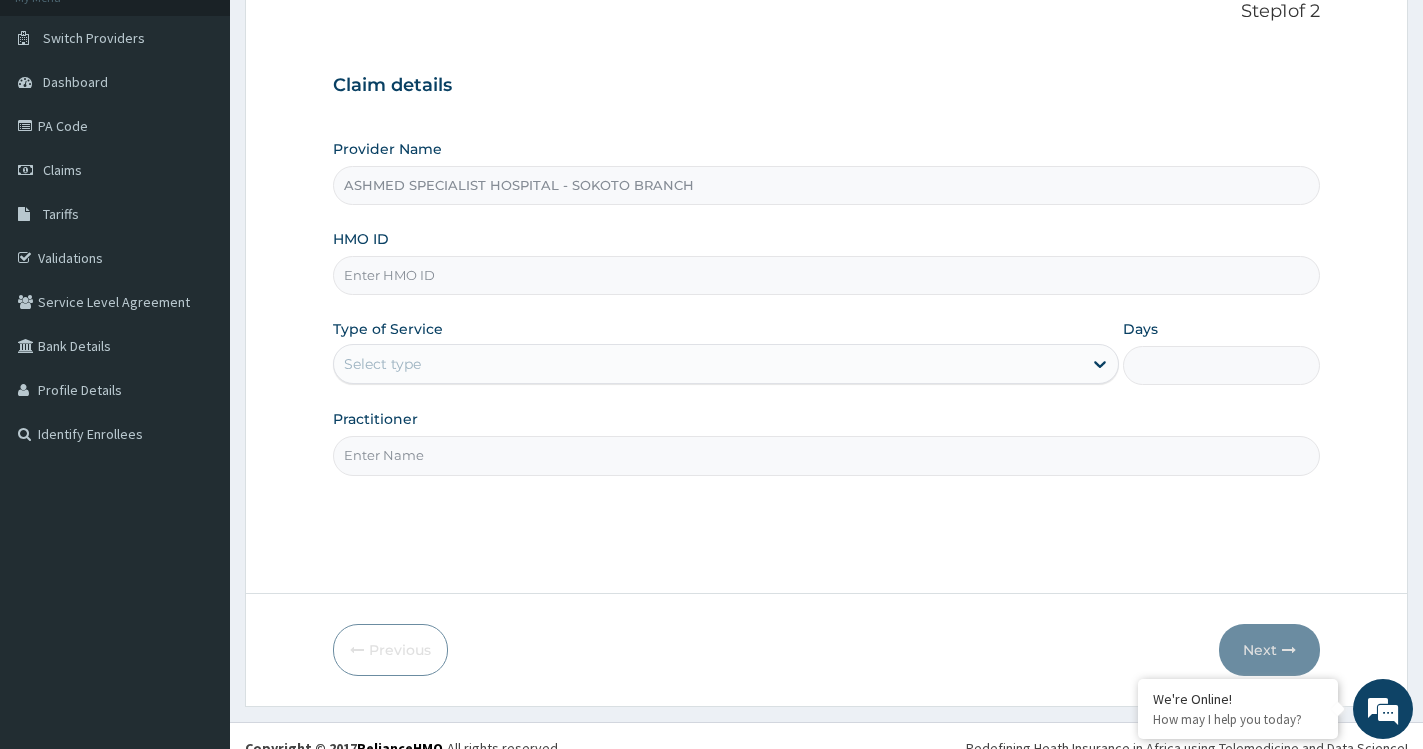 scroll, scrollTop: 136, scrollLeft: 0, axis: vertical 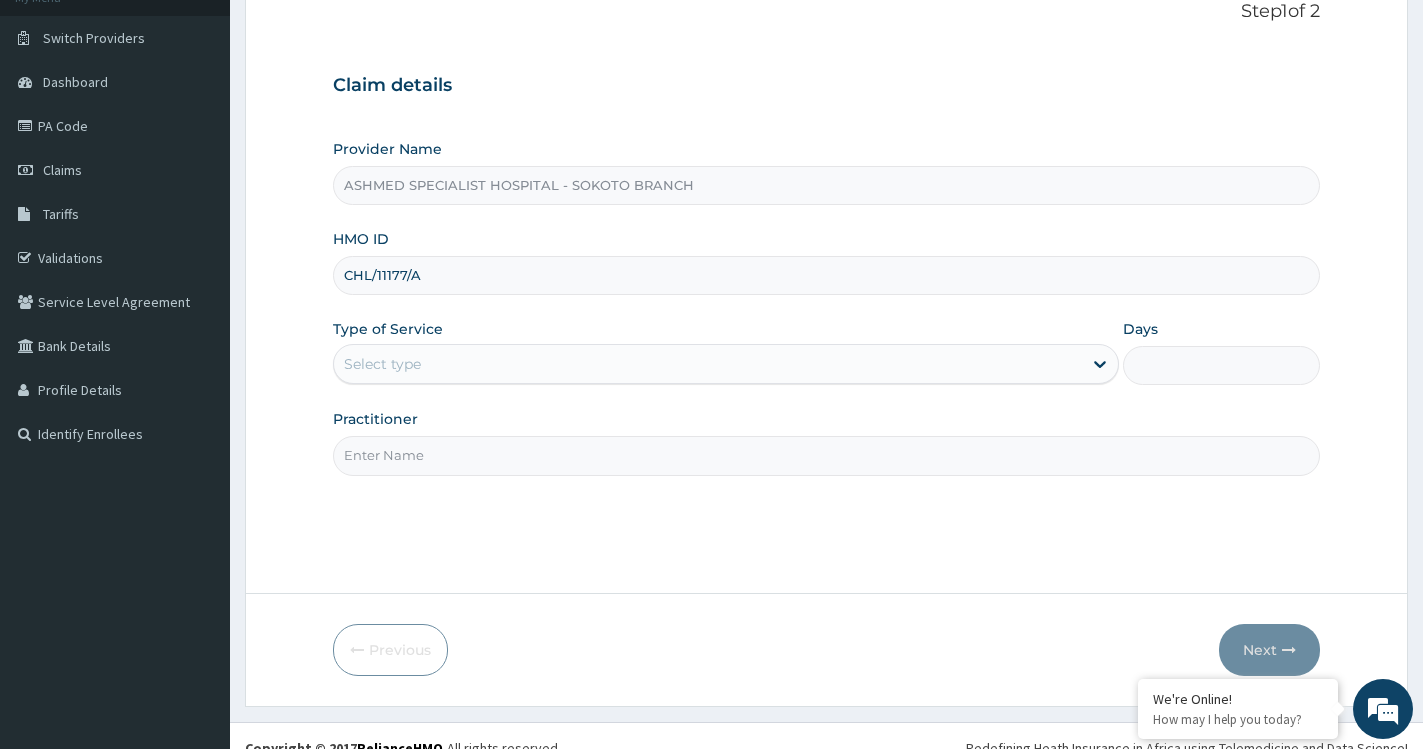 type on "CHL/11177/A" 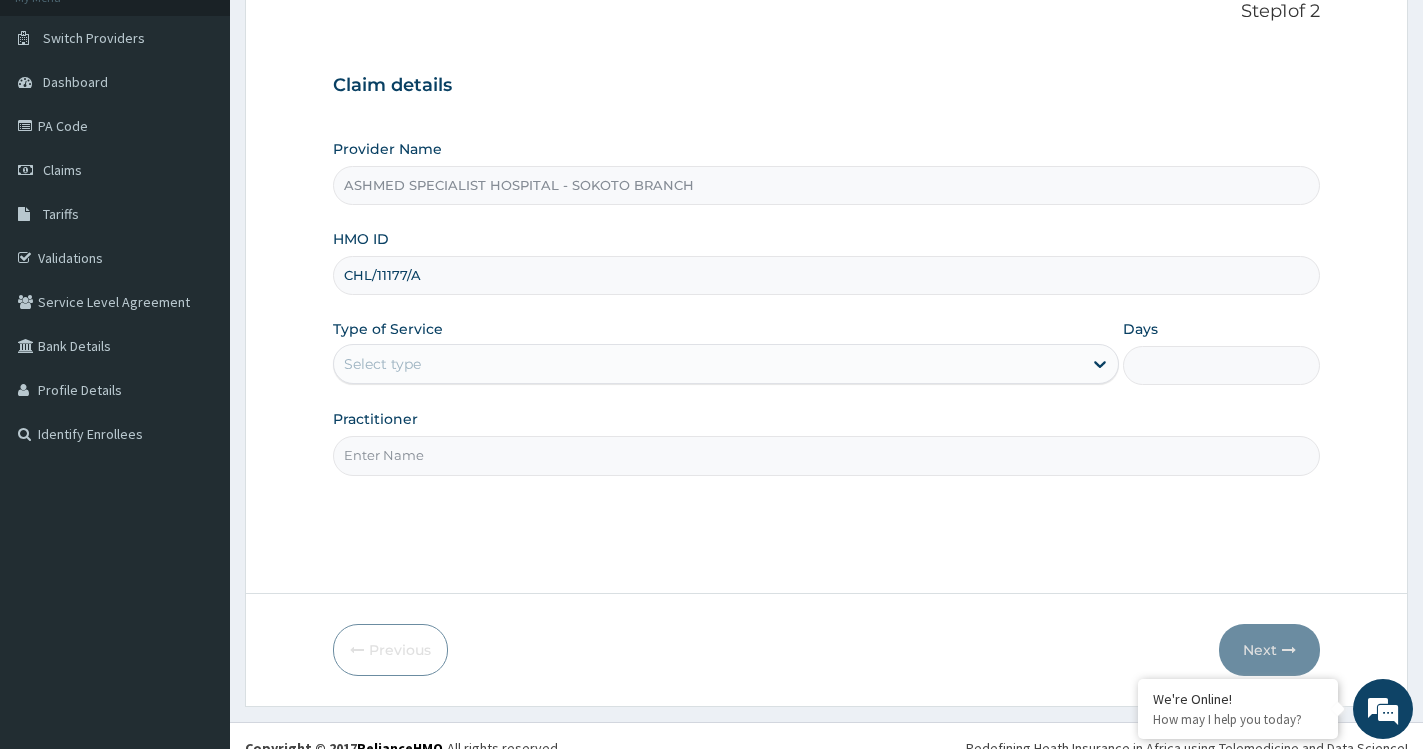 click on "Select type" at bounding box center [708, 364] 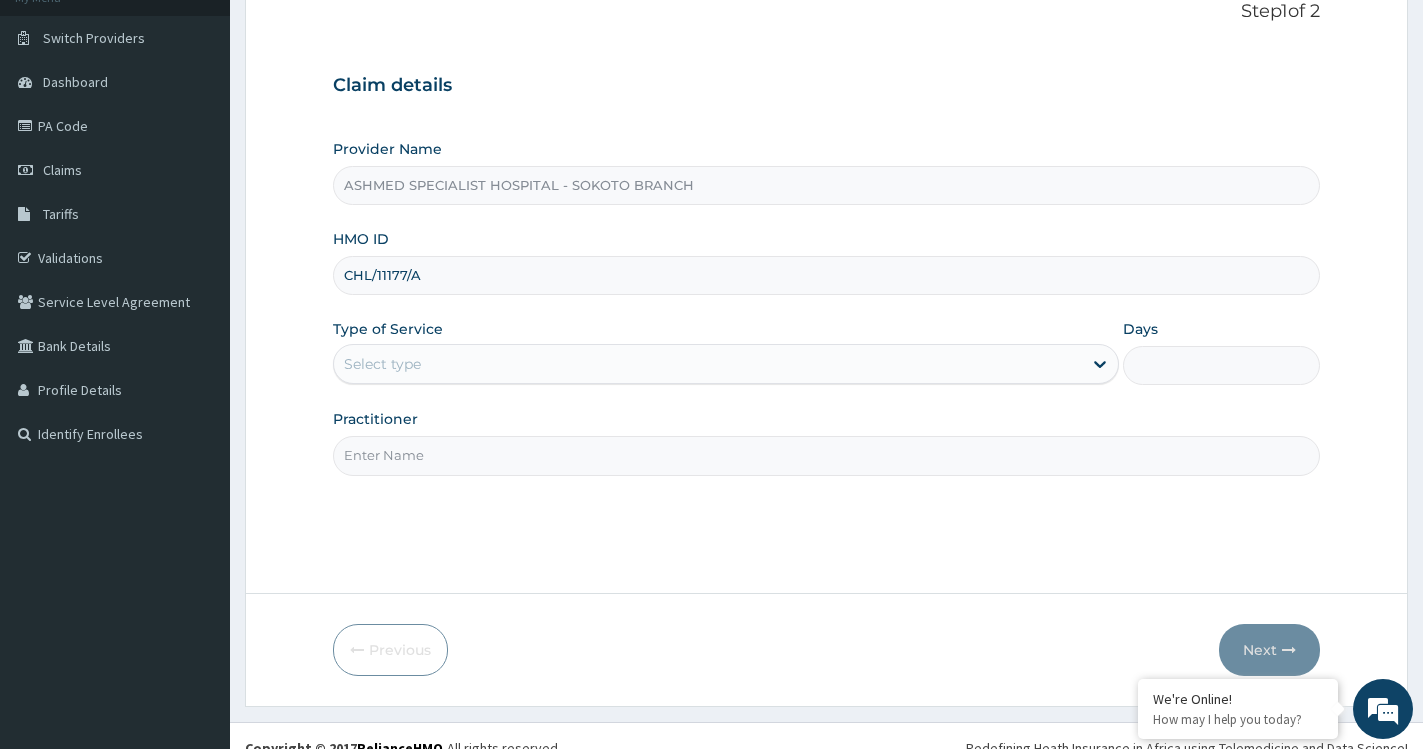 click on "Select type" at bounding box center [708, 364] 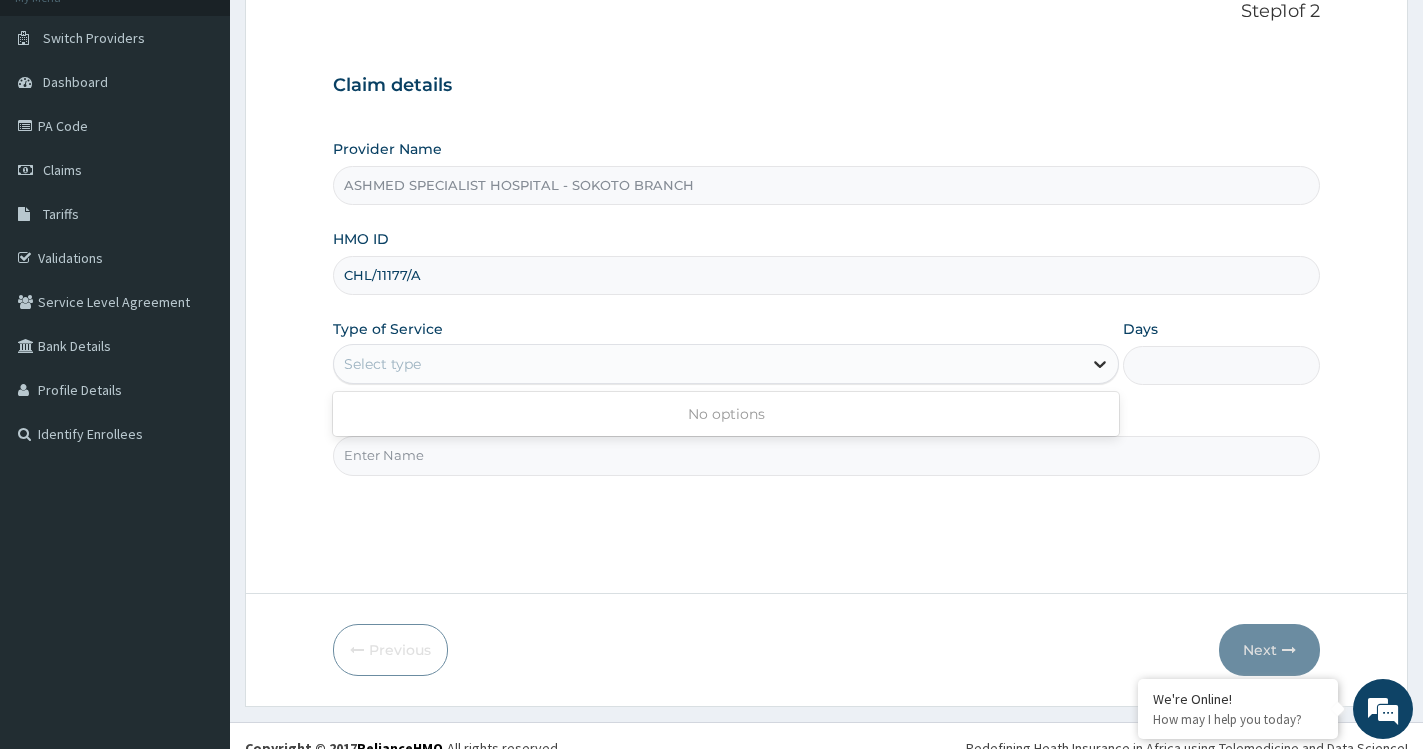 drag, startPoint x: 1104, startPoint y: 360, endPoint x: 1091, endPoint y: 365, distance: 13.928389 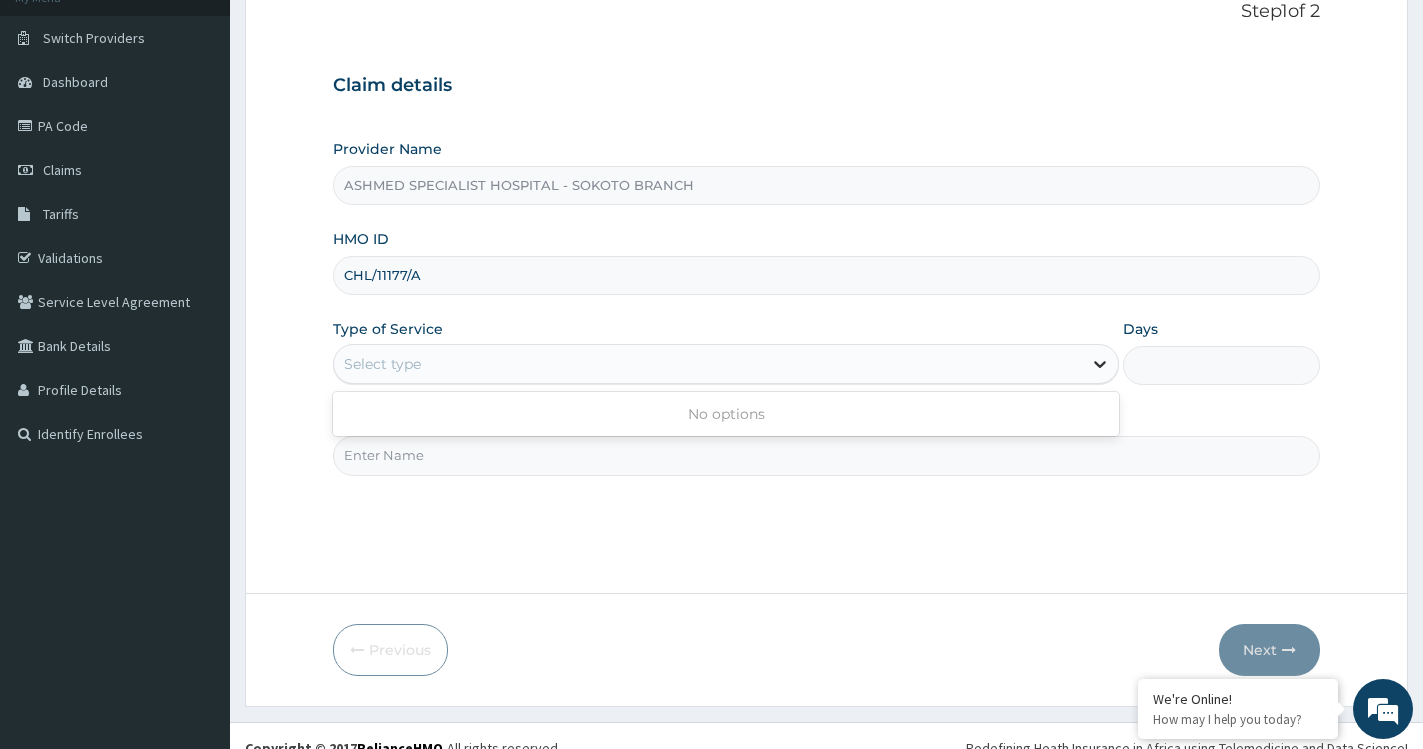 click 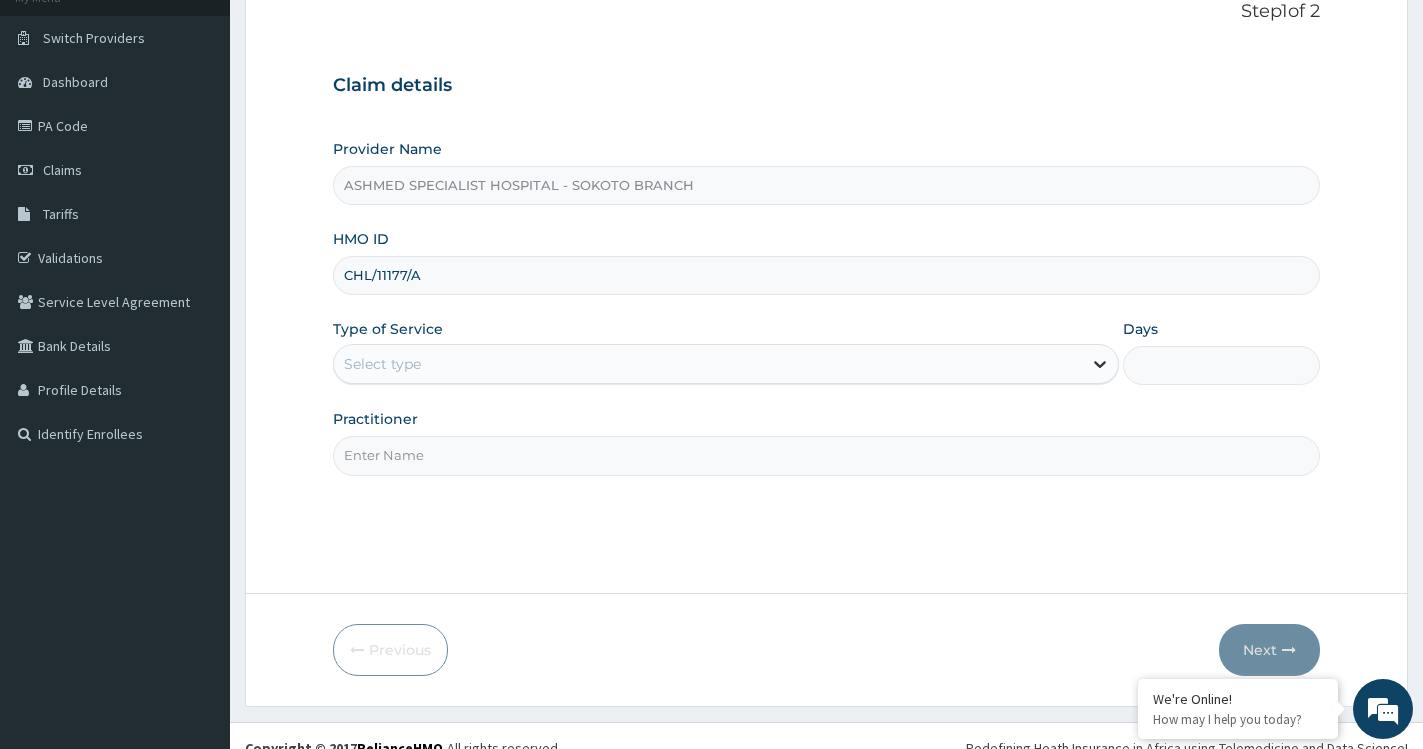 click 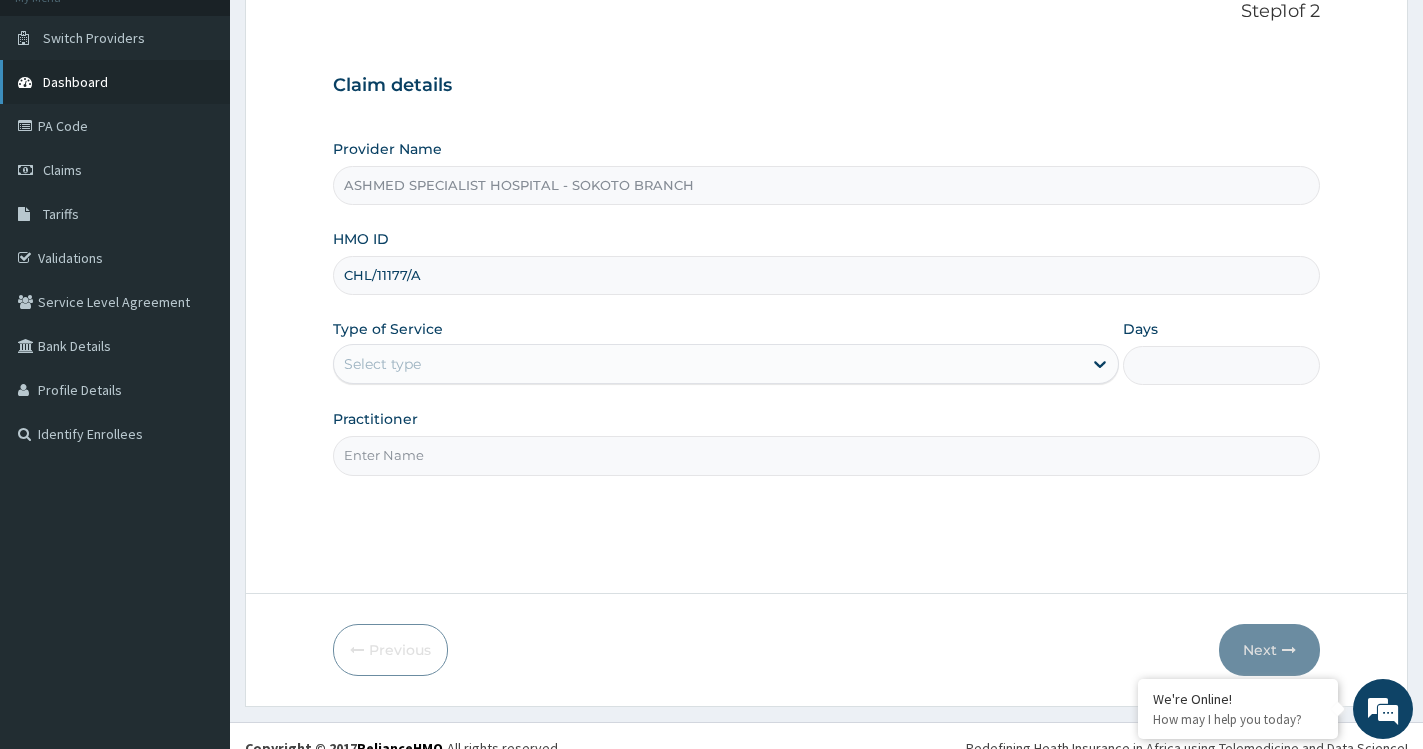 click on "Dashboard" at bounding box center [115, 82] 